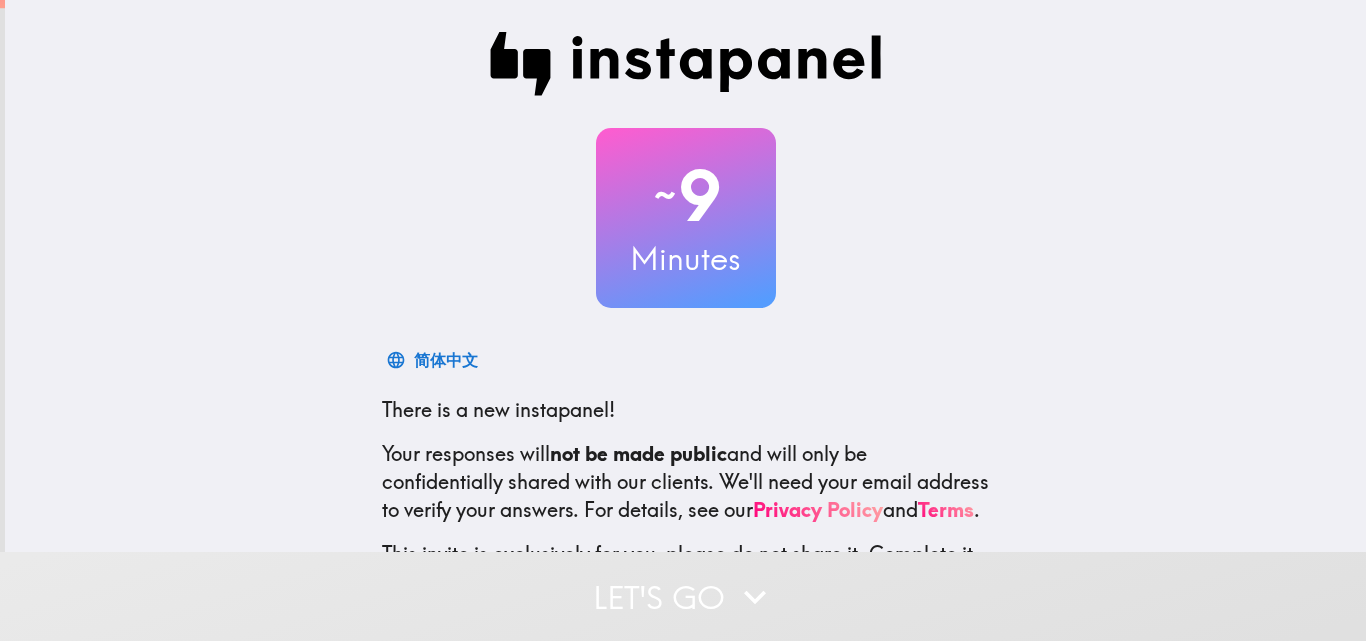scroll, scrollTop: 0, scrollLeft: 0, axis: both 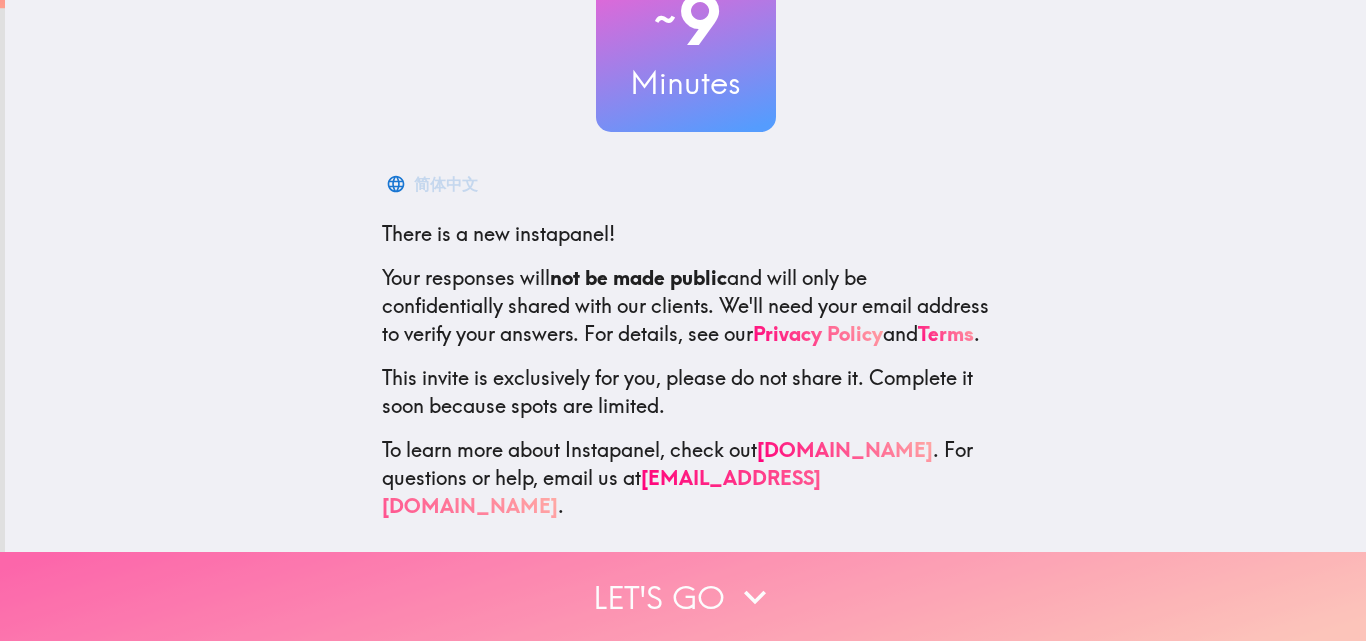 click 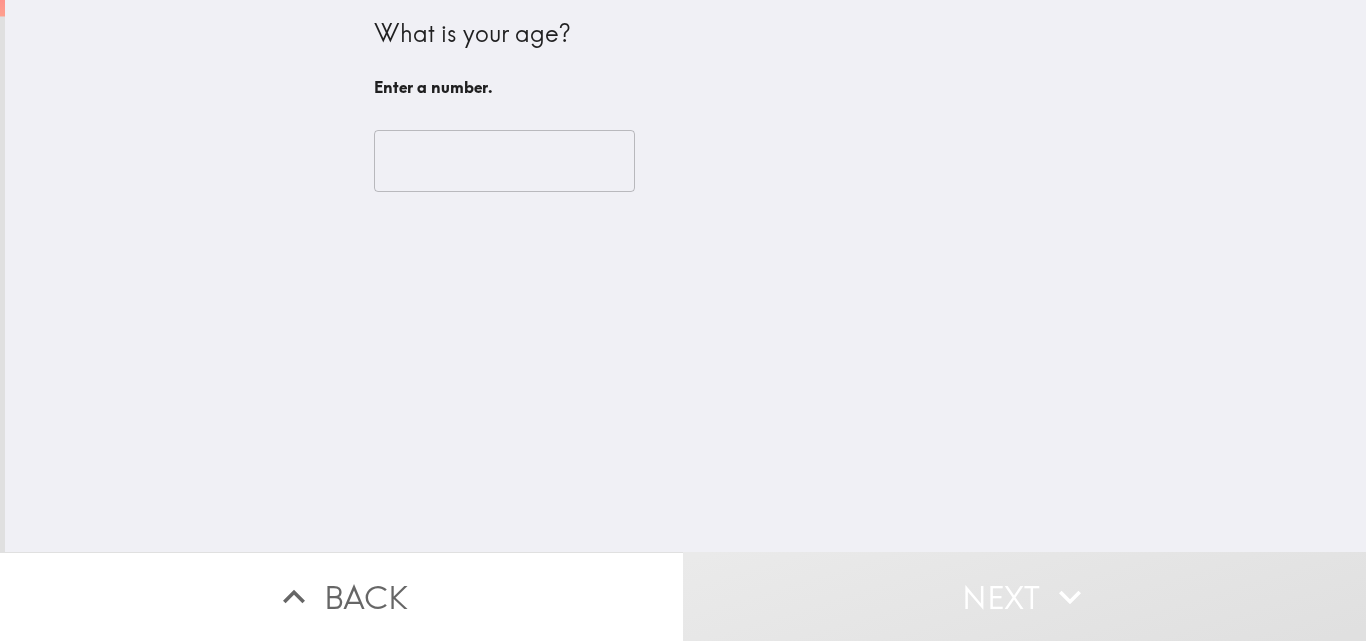 scroll, scrollTop: 0, scrollLeft: 0, axis: both 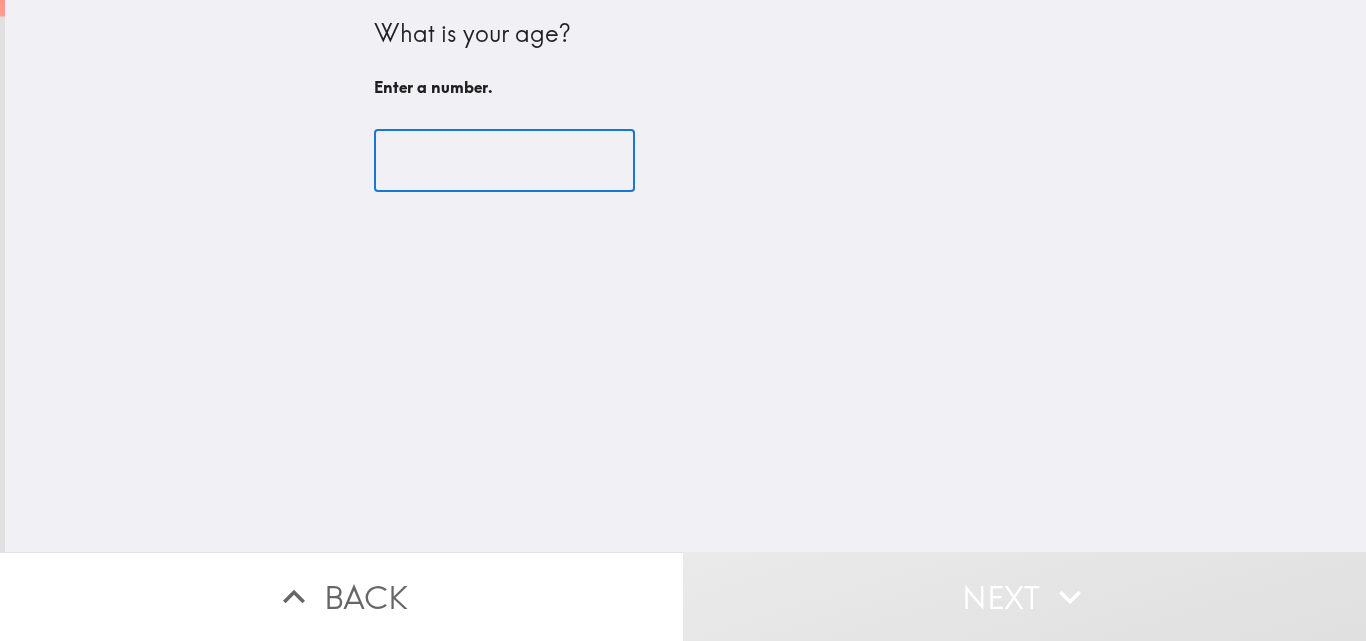 click at bounding box center [504, 161] 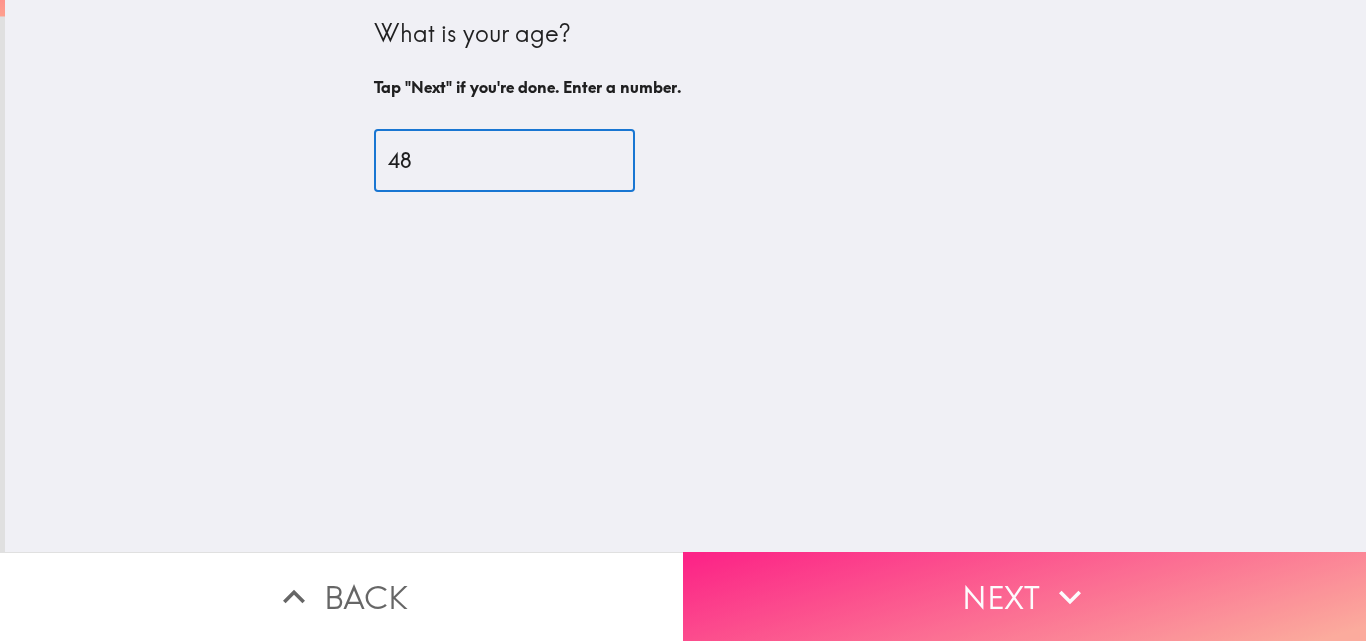 type on "48" 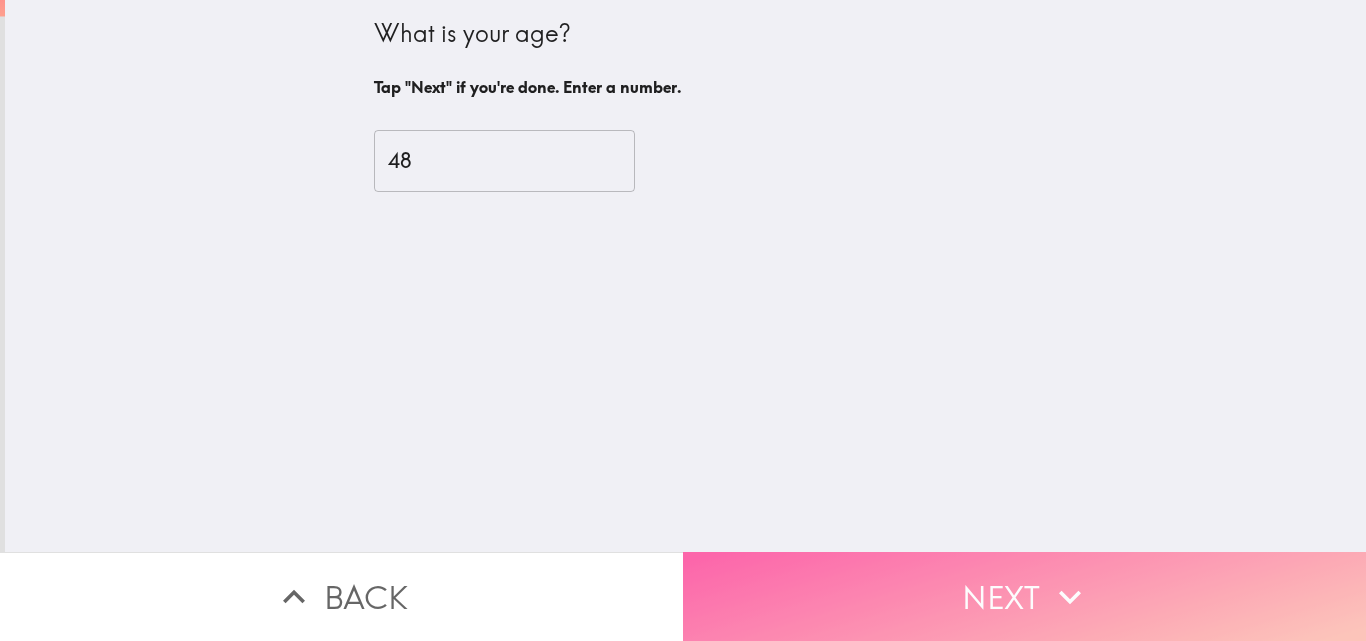 click on "Next" at bounding box center [1024, 596] 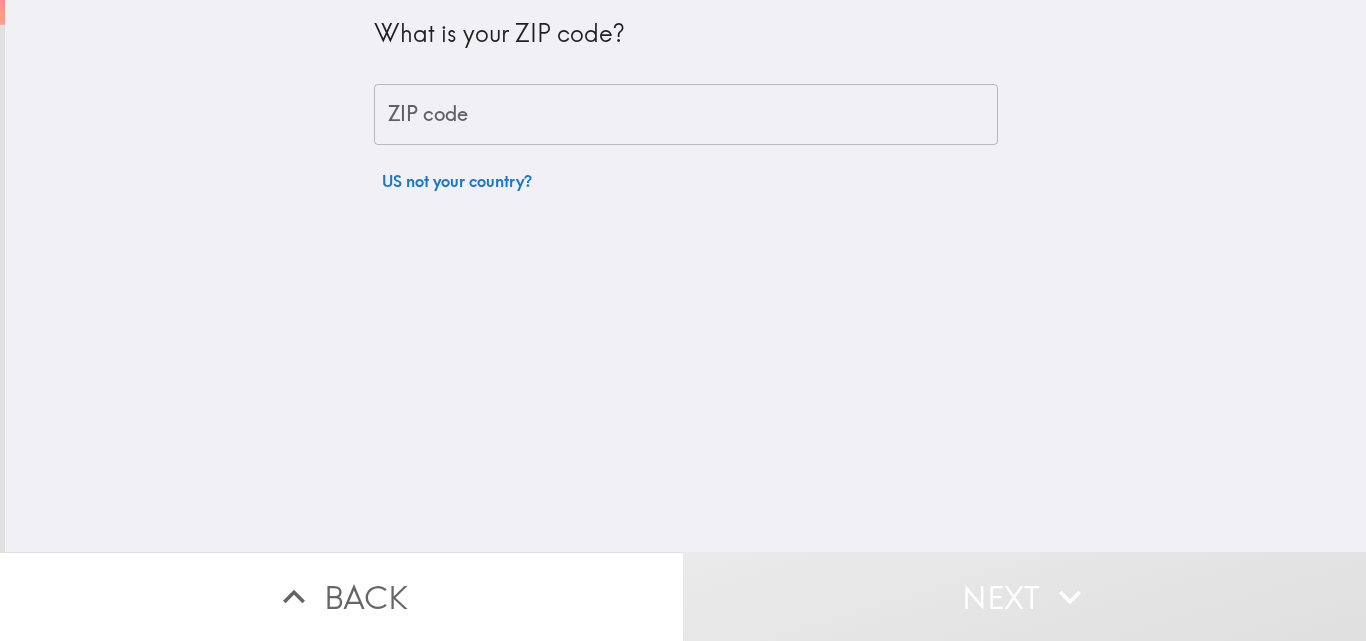 click on "ZIP code" at bounding box center (686, 115) 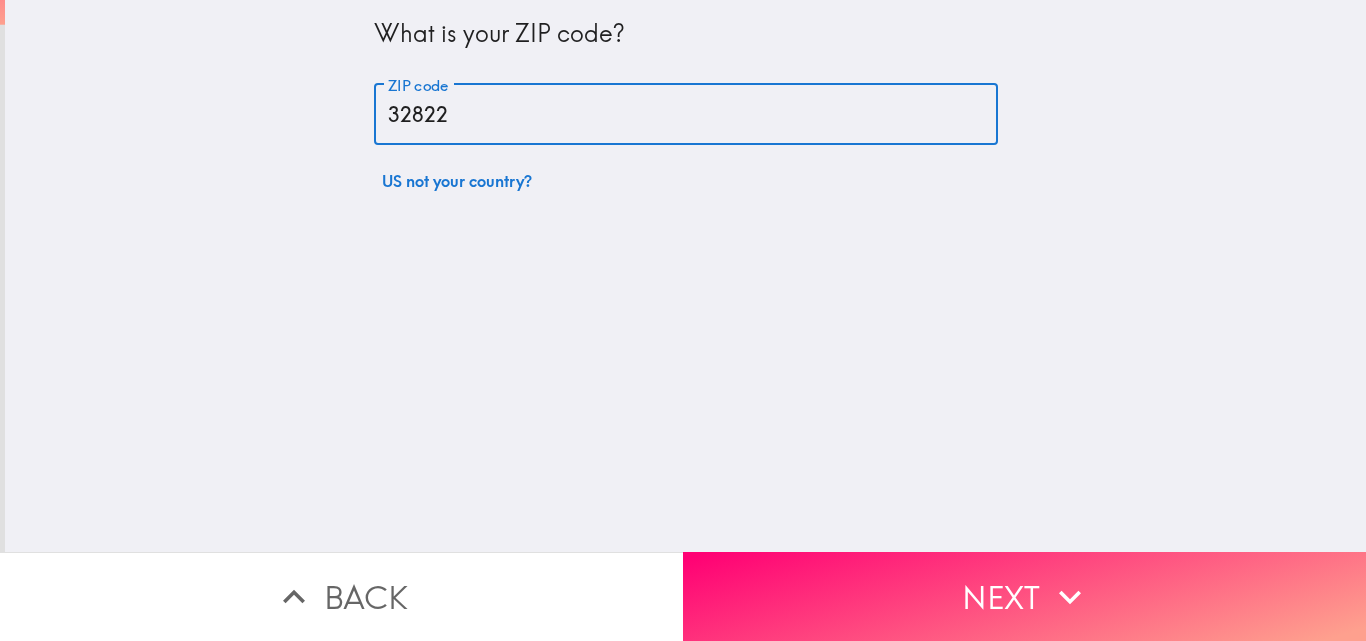 type on "32822" 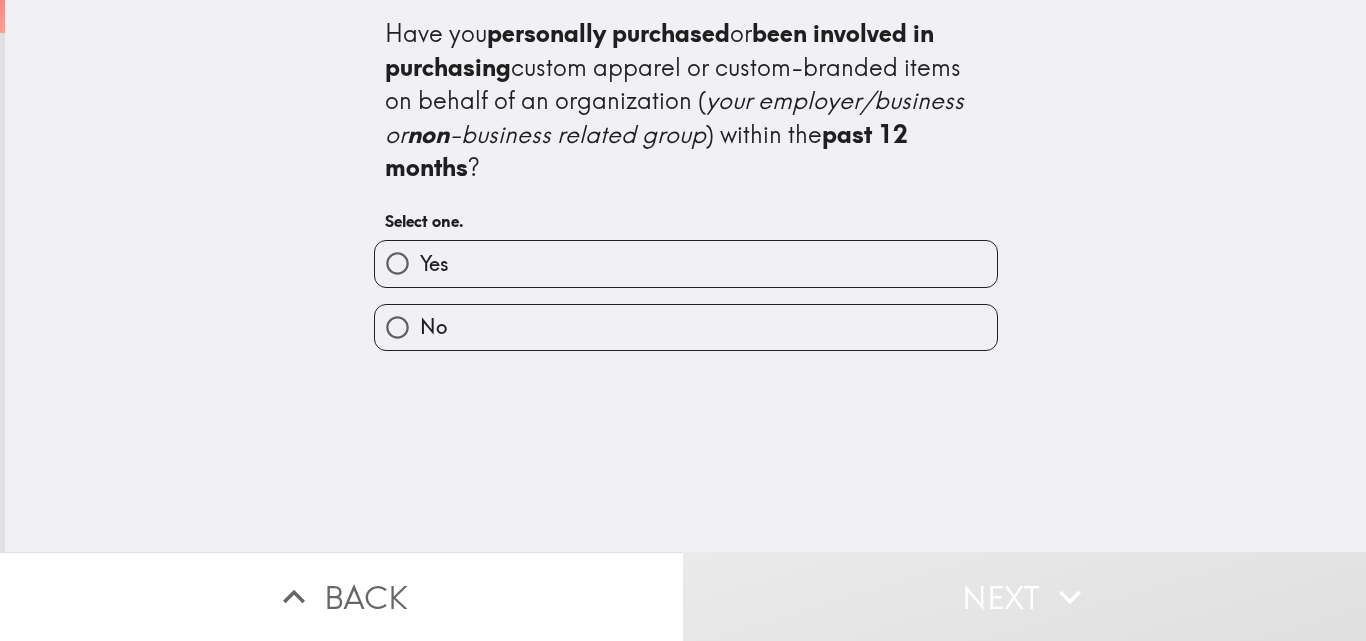 click on "Yes" at bounding box center (686, 263) 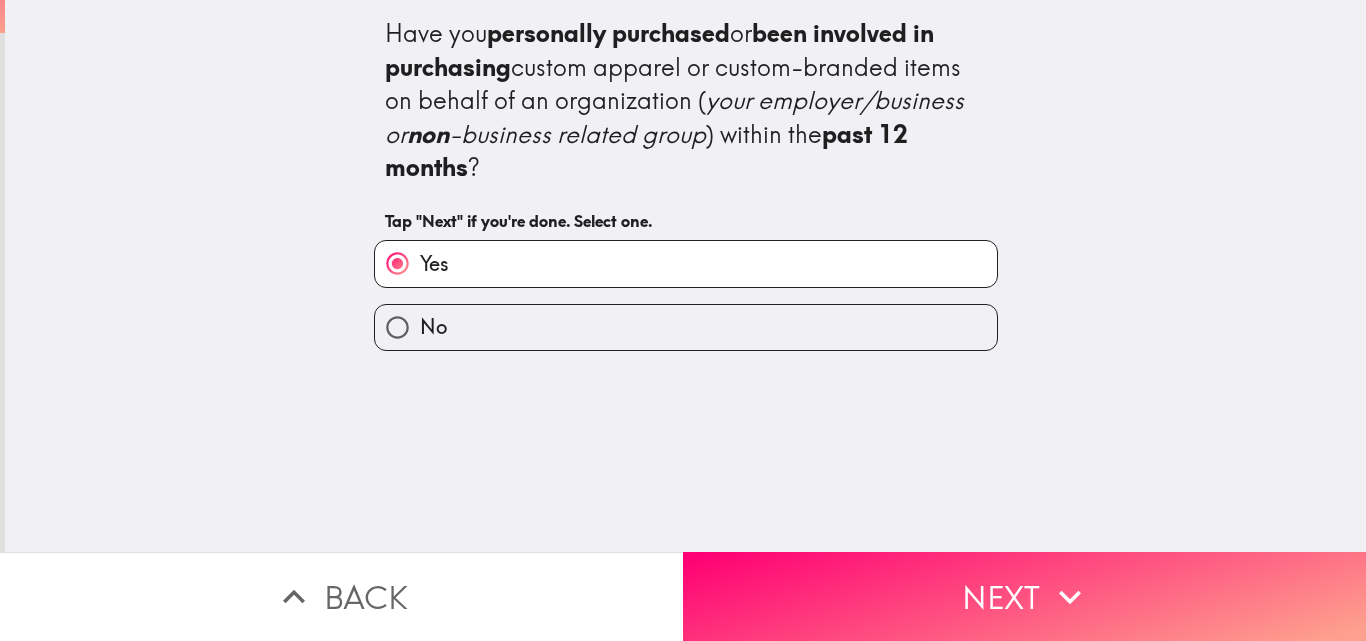 click on "Next" at bounding box center [1024, 596] 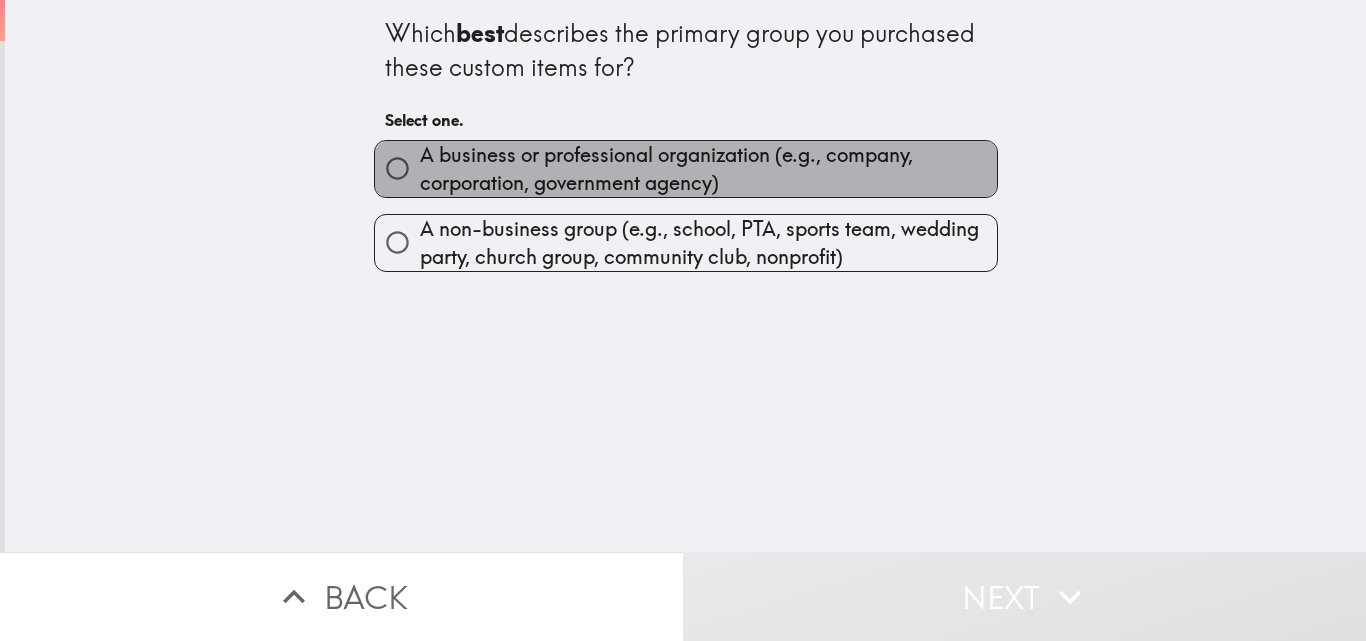 click on "A business or professional organization (e.g., company, corporation, government agency)" at bounding box center (708, 169) 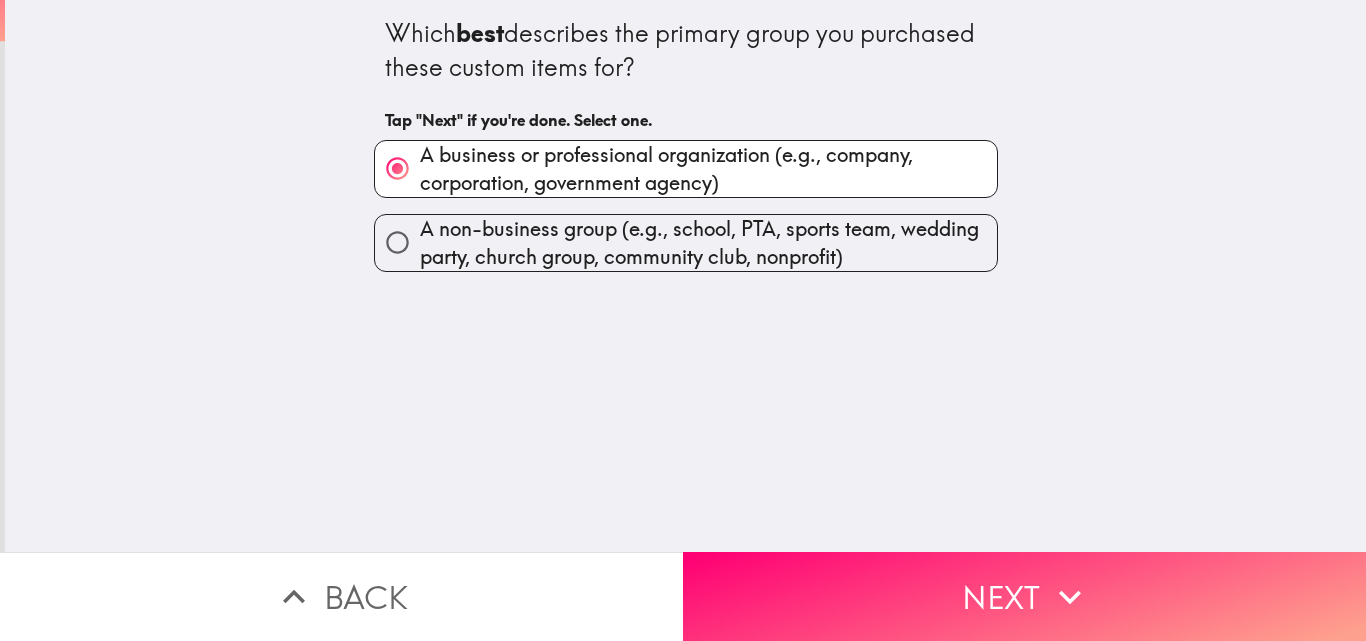 drag, startPoint x: 981, startPoint y: 569, endPoint x: 737, endPoint y: 366, distance: 317.40353 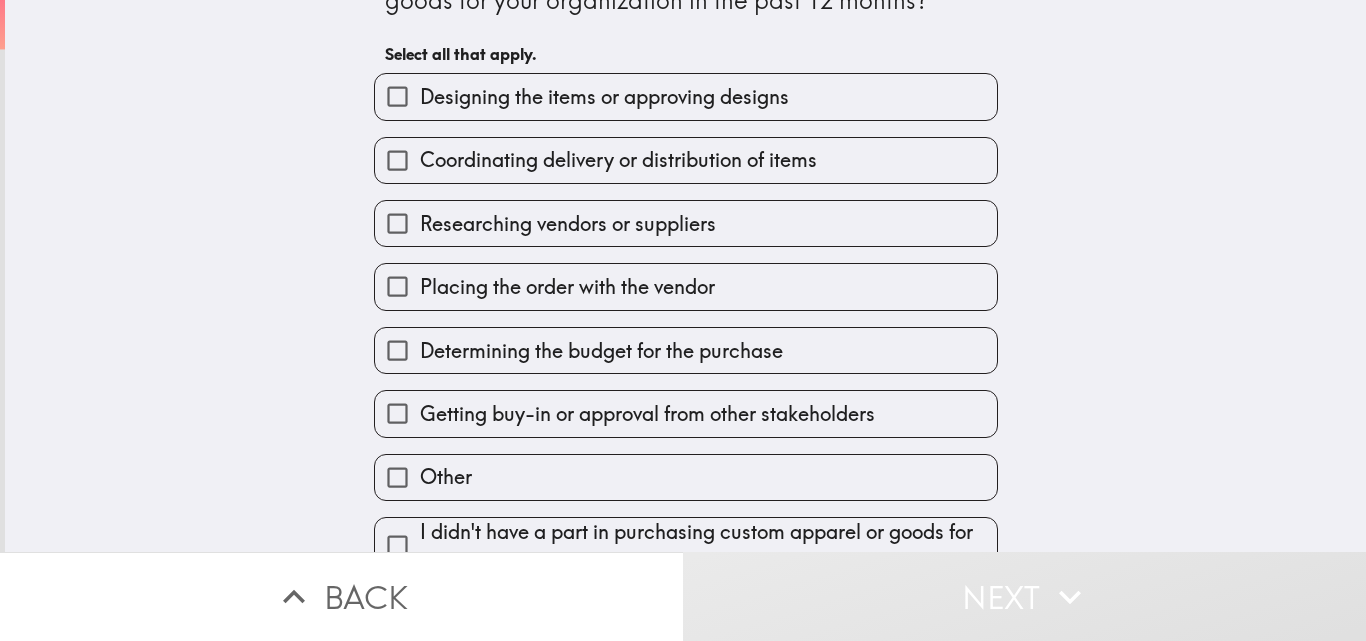 scroll, scrollTop: 138, scrollLeft: 0, axis: vertical 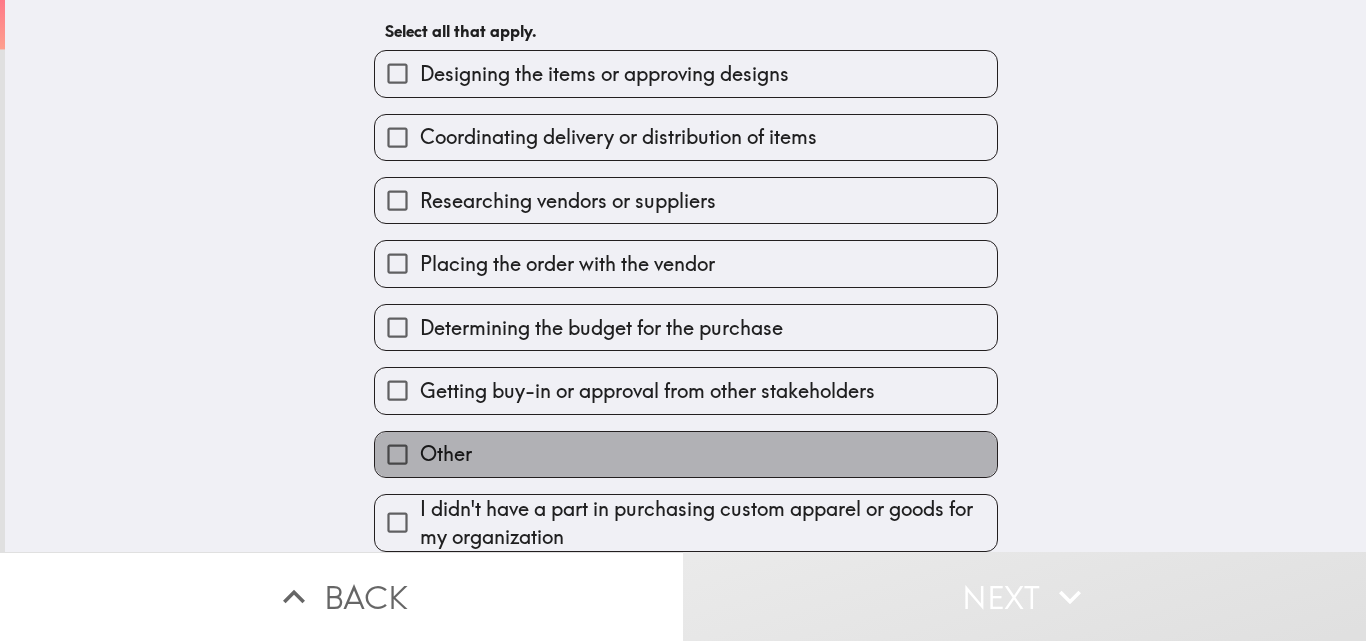 click on "Other" at bounding box center [446, 454] 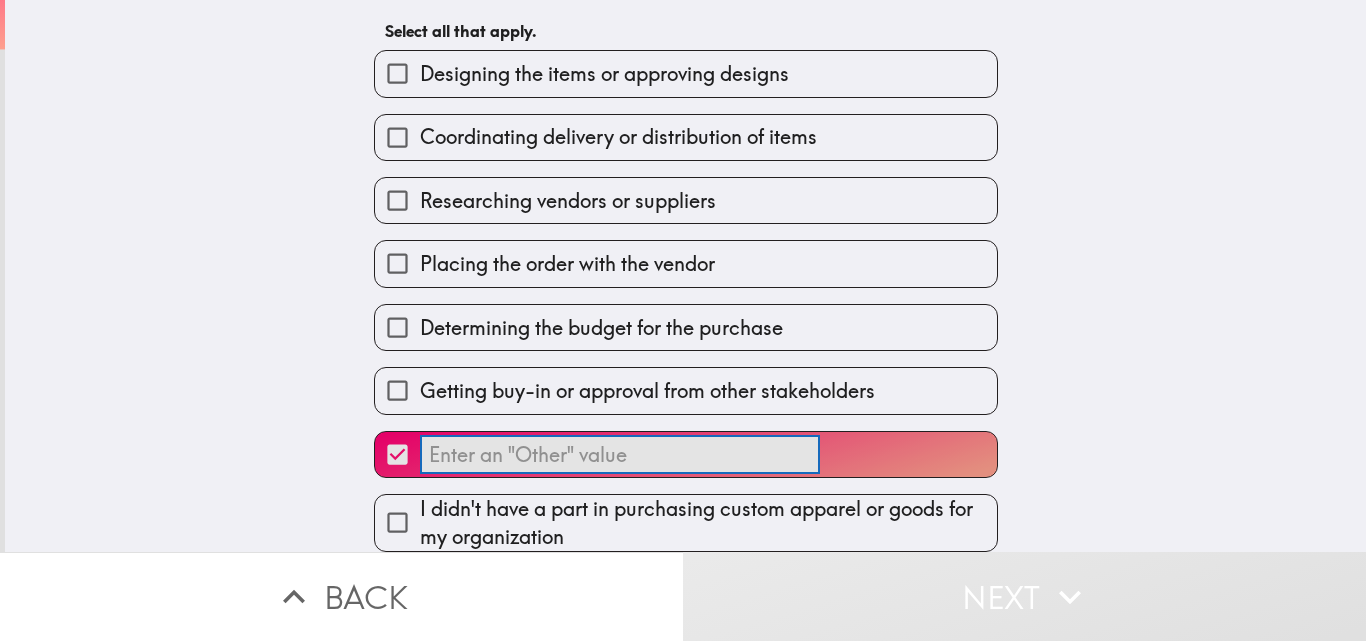 drag, startPoint x: 534, startPoint y: 439, endPoint x: 437, endPoint y: 439, distance: 97 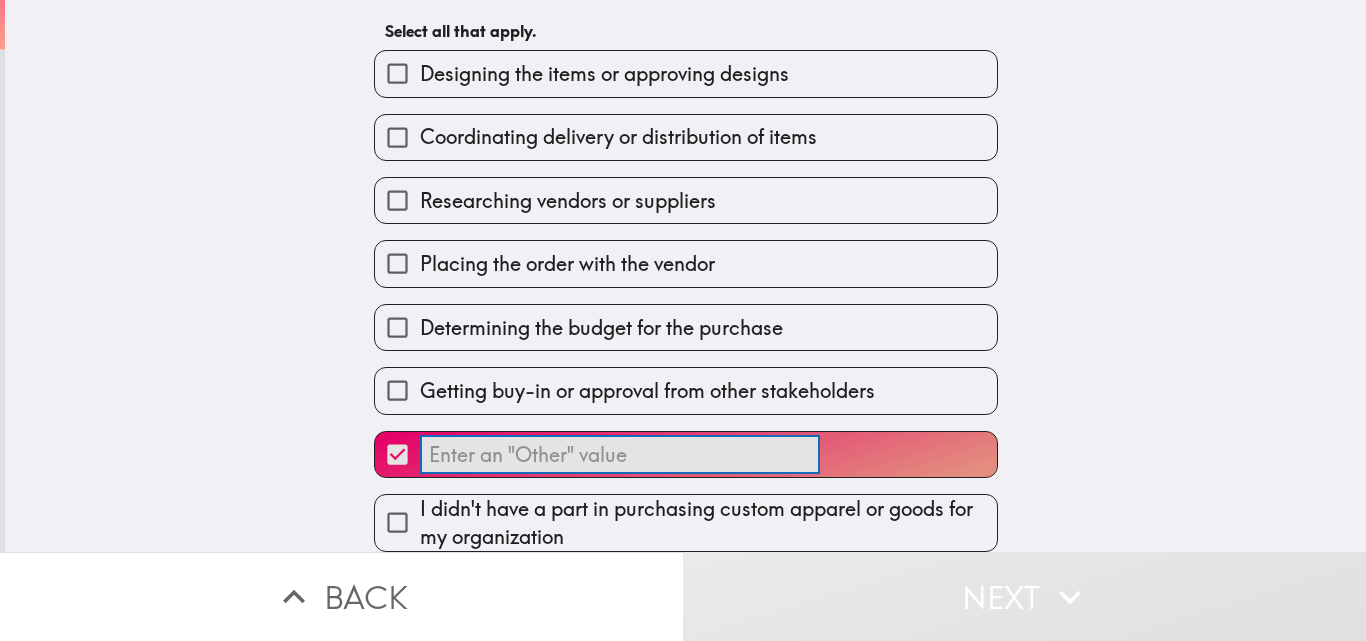 click on "​" at bounding box center [620, 454] 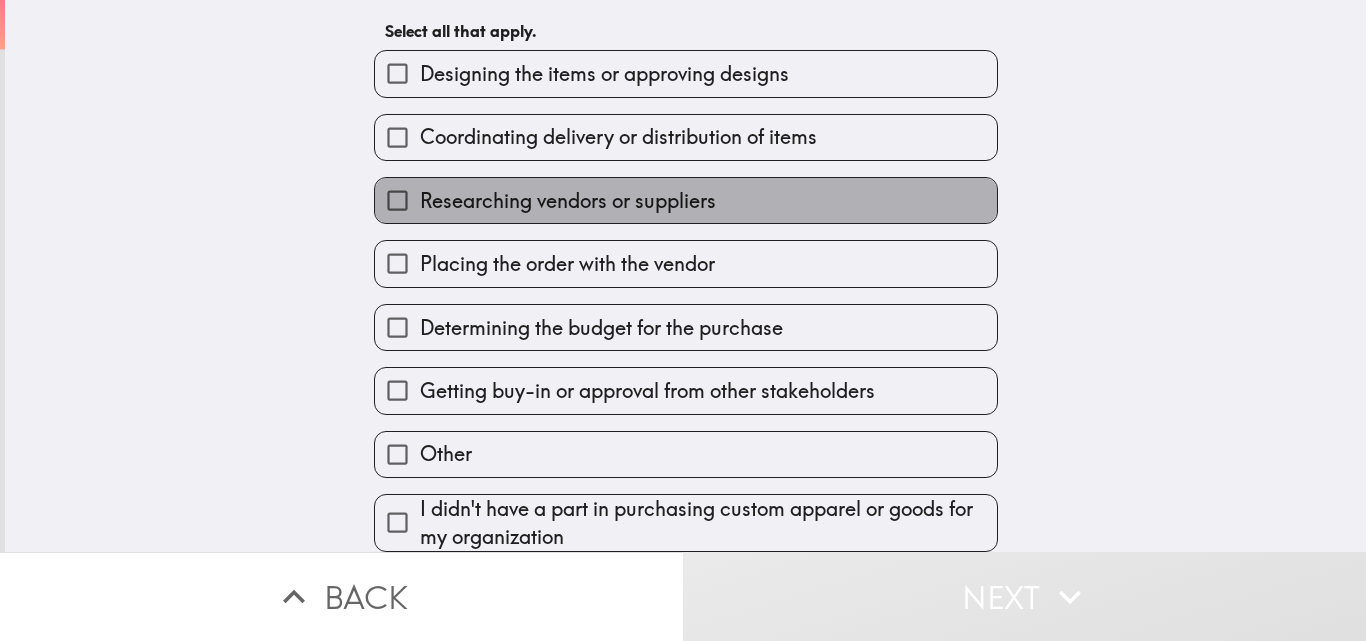 drag, startPoint x: 455, startPoint y: 190, endPoint x: 517, endPoint y: 202, distance: 63.15061 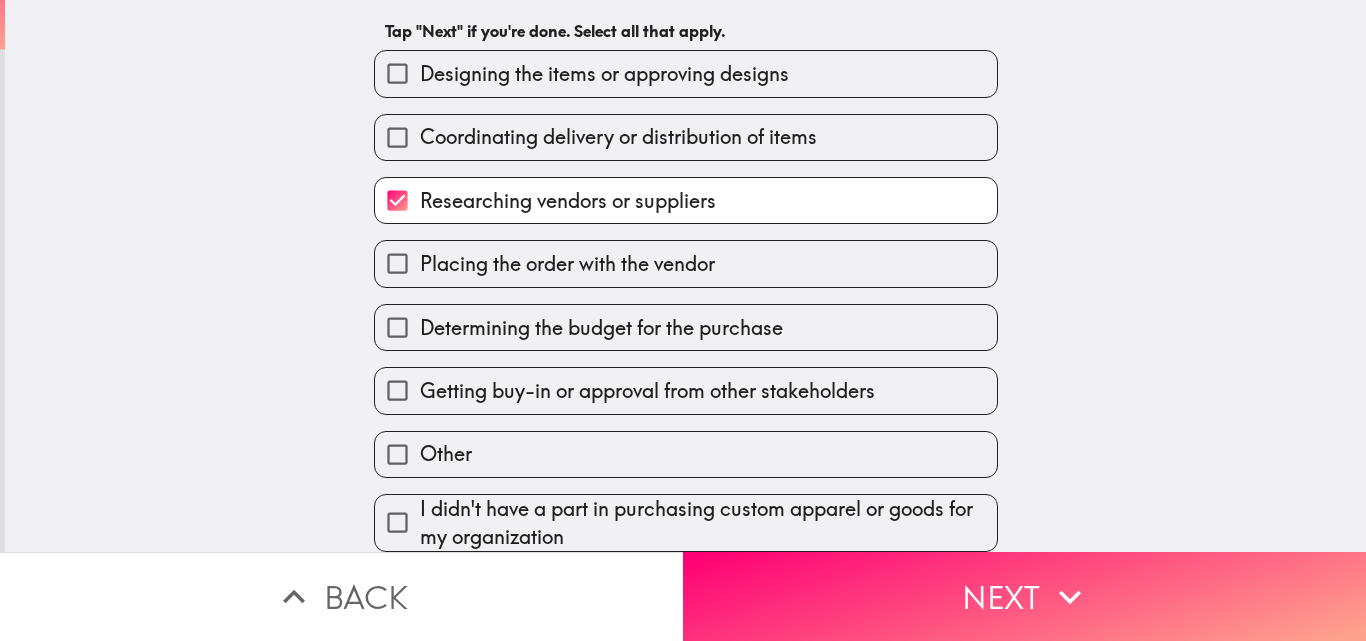 click on "Next" at bounding box center [1024, 596] 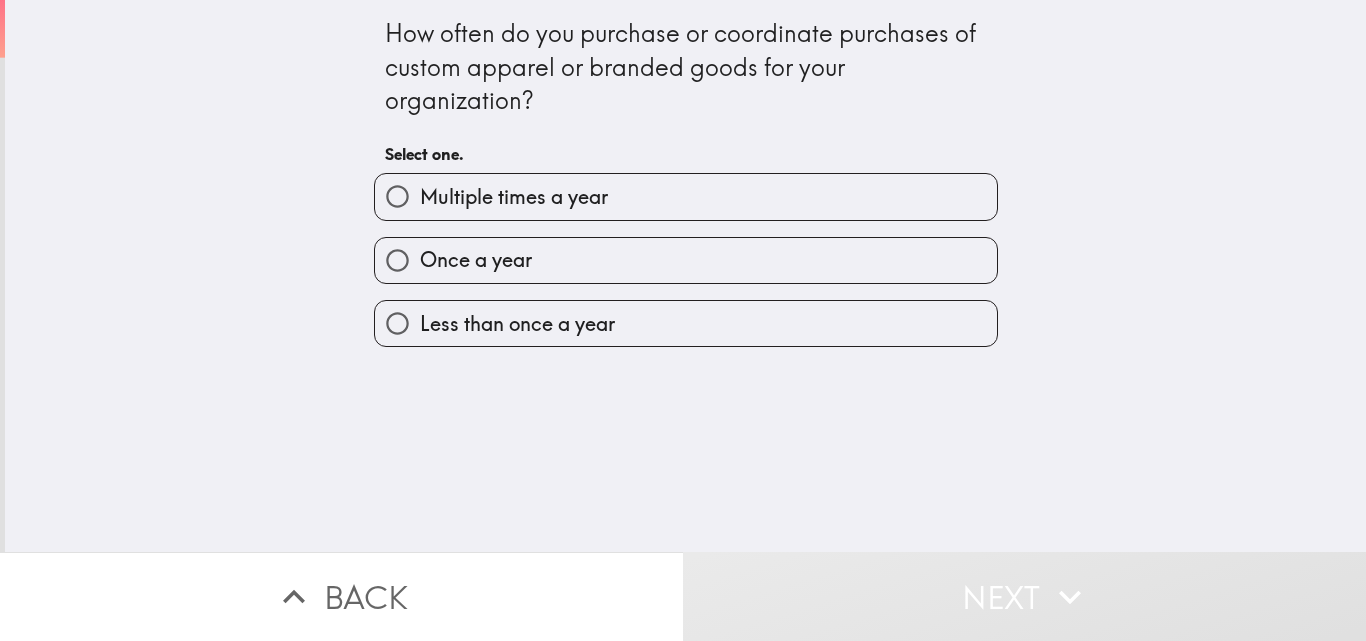 scroll, scrollTop: 0, scrollLeft: 0, axis: both 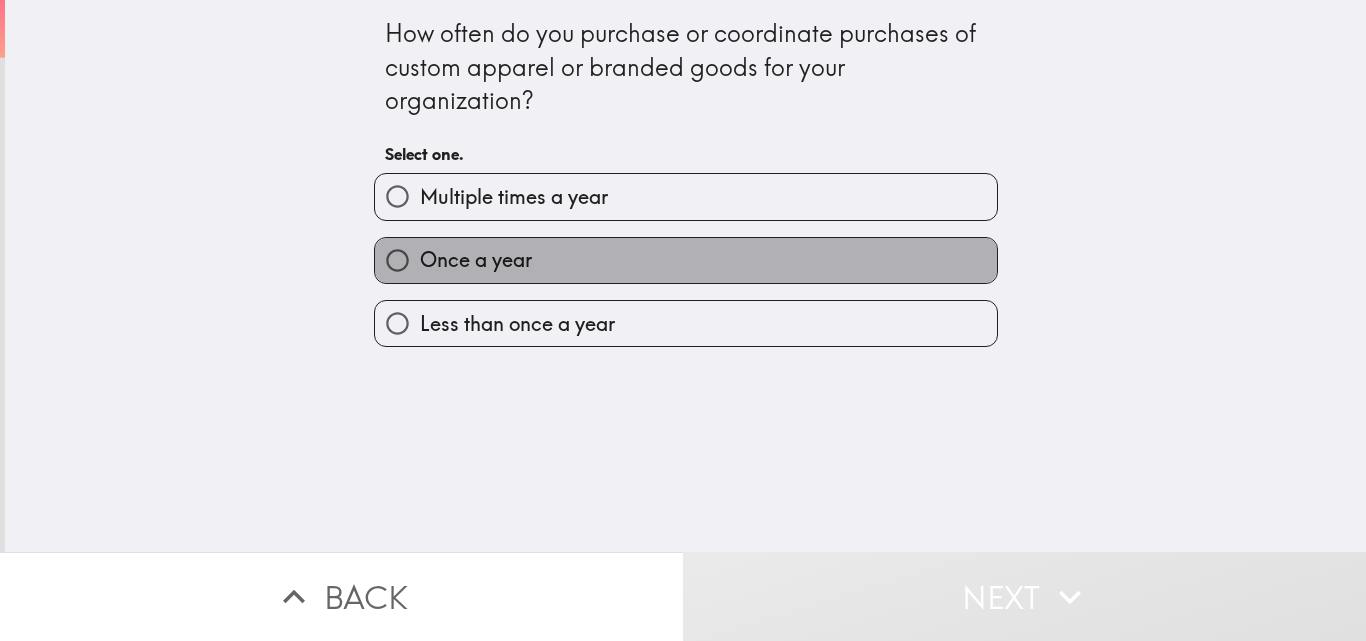 click on "Once a year" at bounding box center [686, 260] 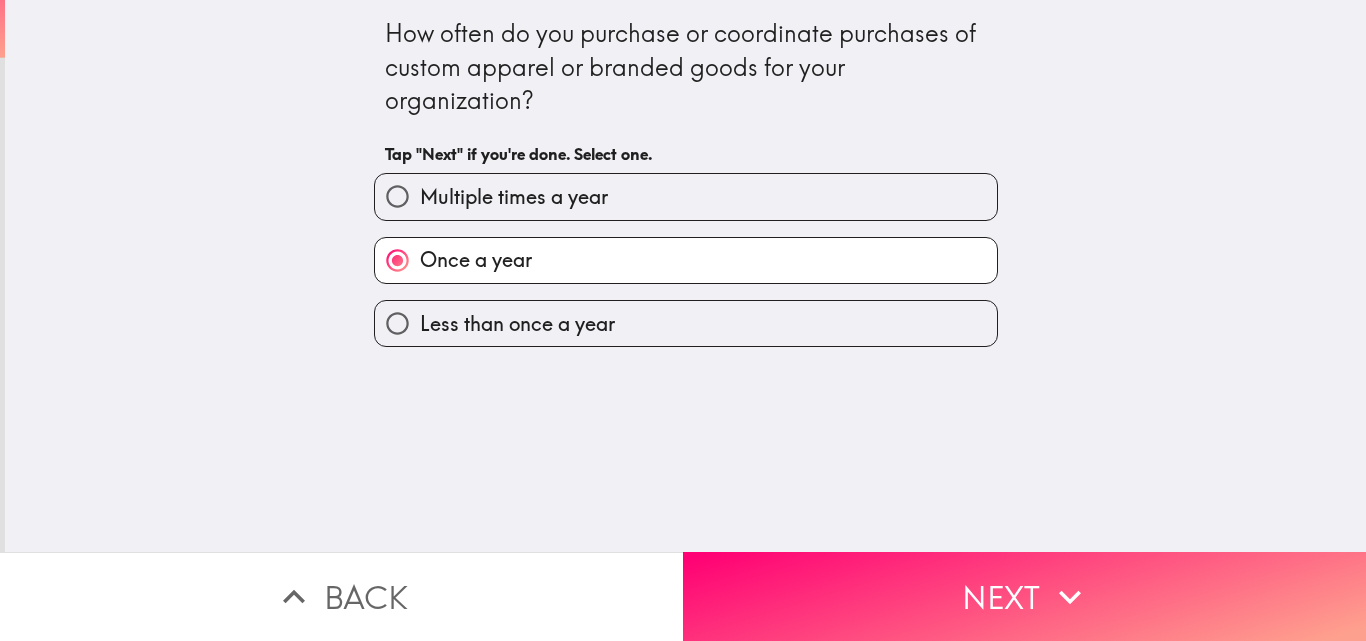 drag, startPoint x: 933, startPoint y: 565, endPoint x: 867, endPoint y: 507, distance: 87.86353 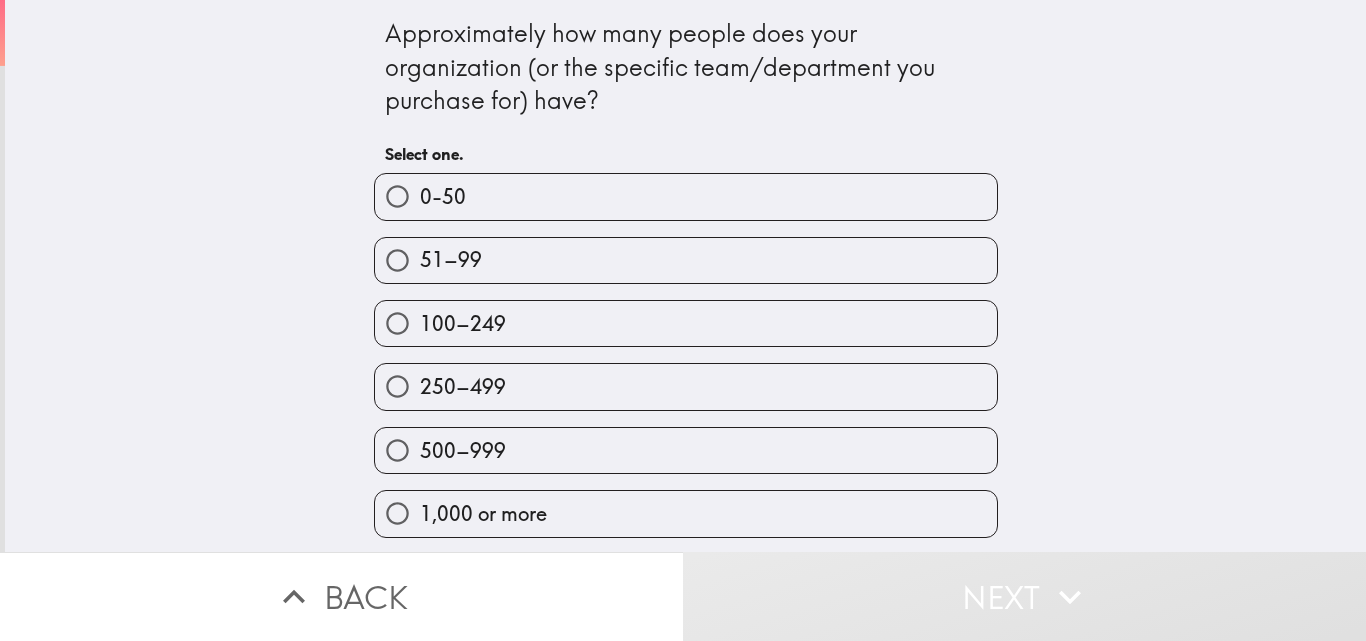scroll, scrollTop: 1, scrollLeft: 0, axis: vertical 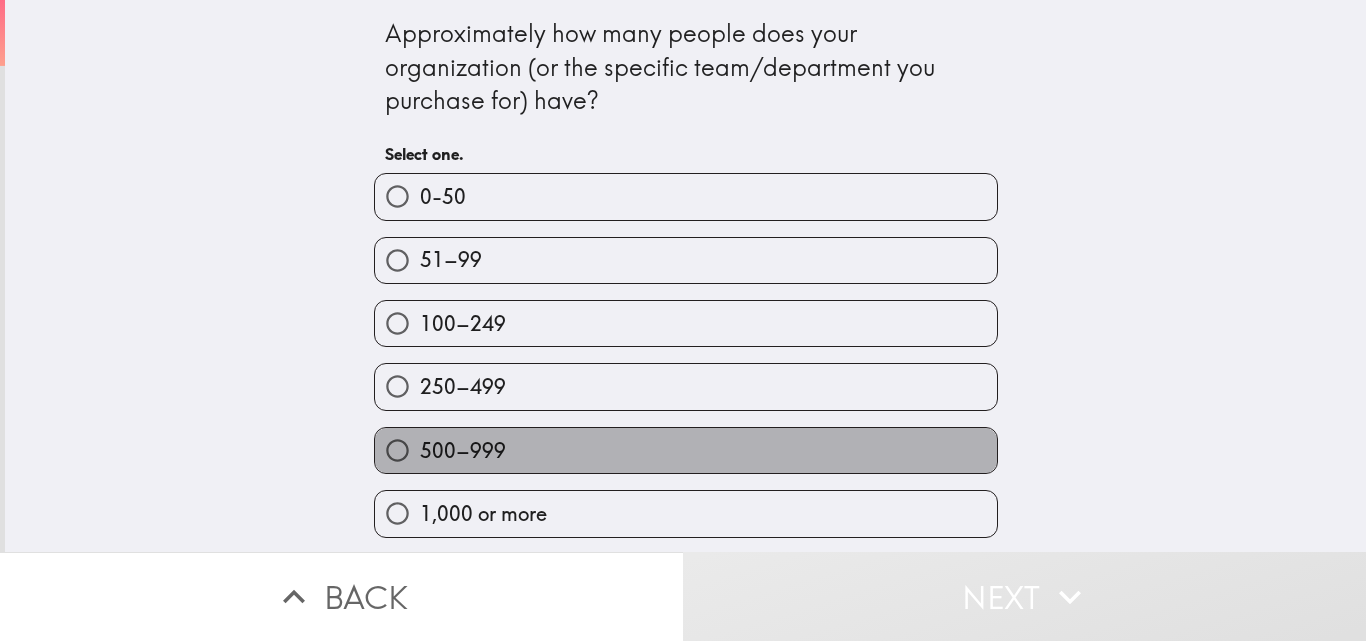 click on "500–999" at bounding box center (463, 451) 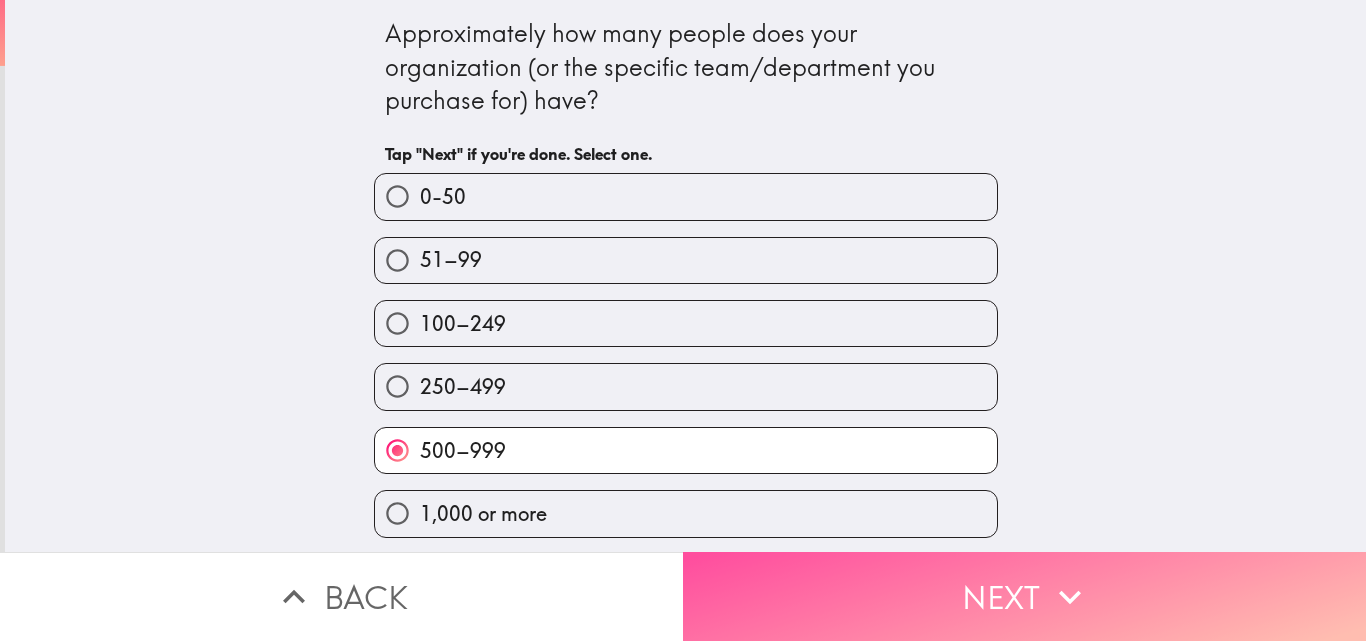 drag, startPoint x: 744, startPoint y: 569, endPoint x: 740, endPoint y: 513, distance: 56.142673 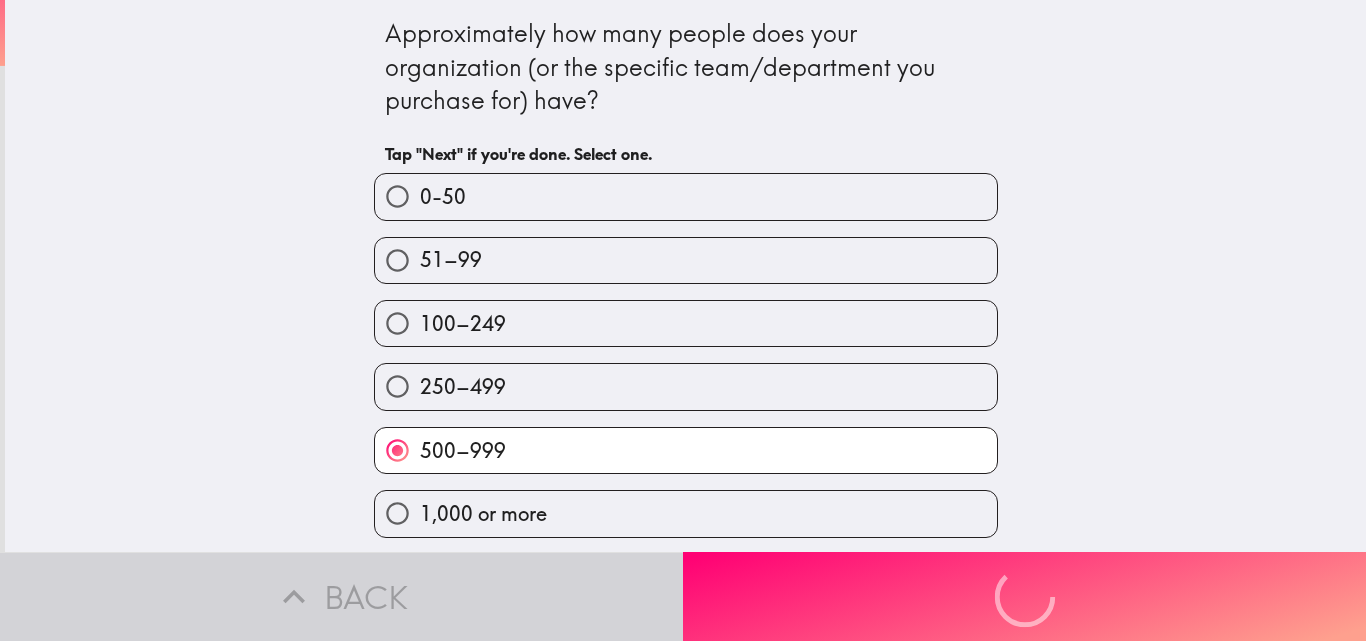 scroll, scrollTop: 0, scrollLeft: 0, axis: both 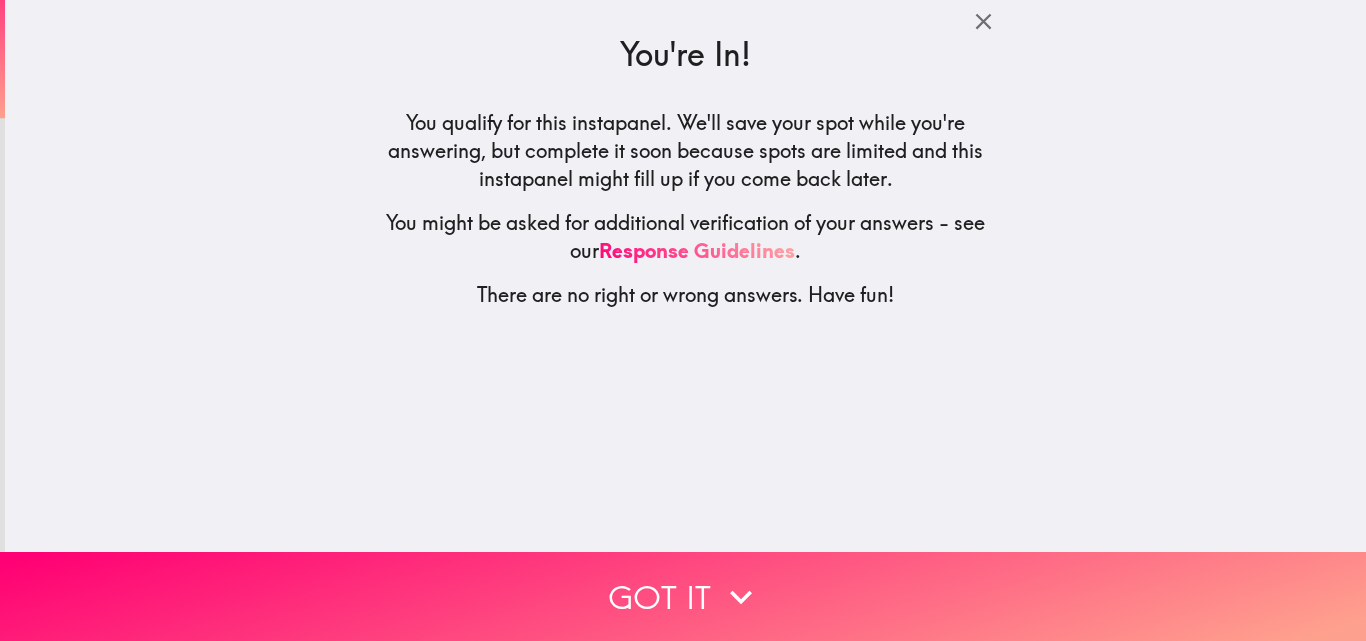 drag, startPoint x: 736, startPoint y: 462, endPoint x: 402, endPoint y: 373, distance: 345.65445 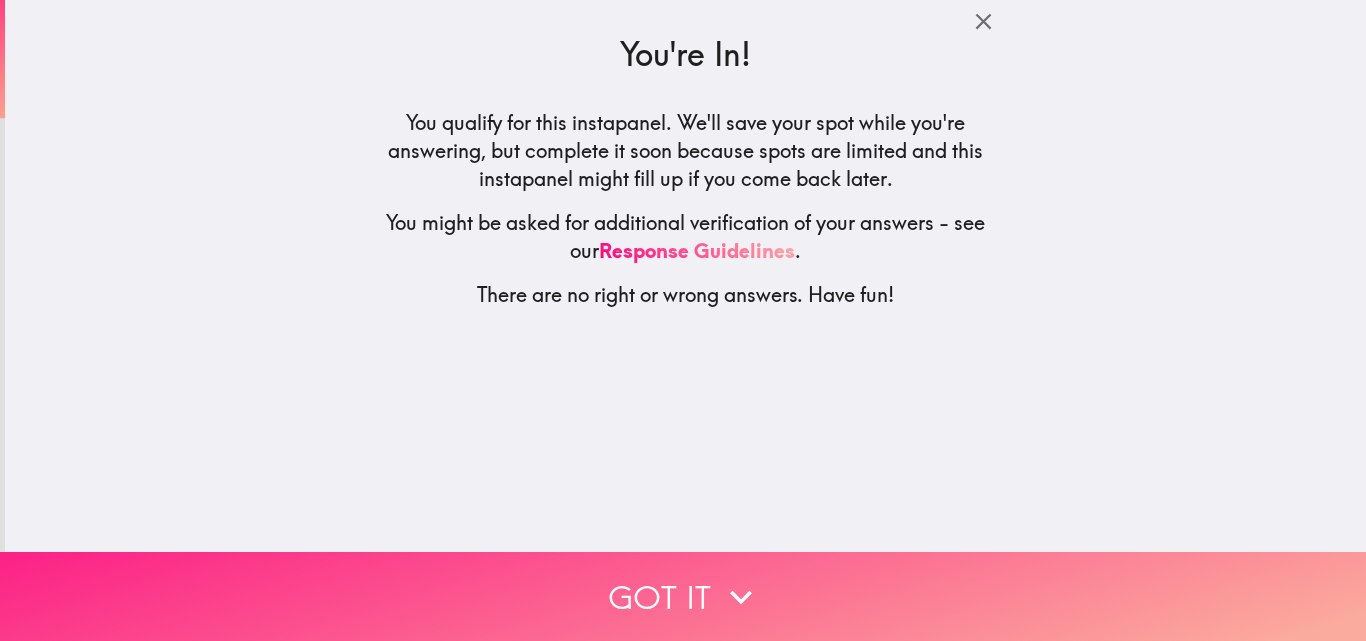 click on "Got it" at bounding box center [683, 596] 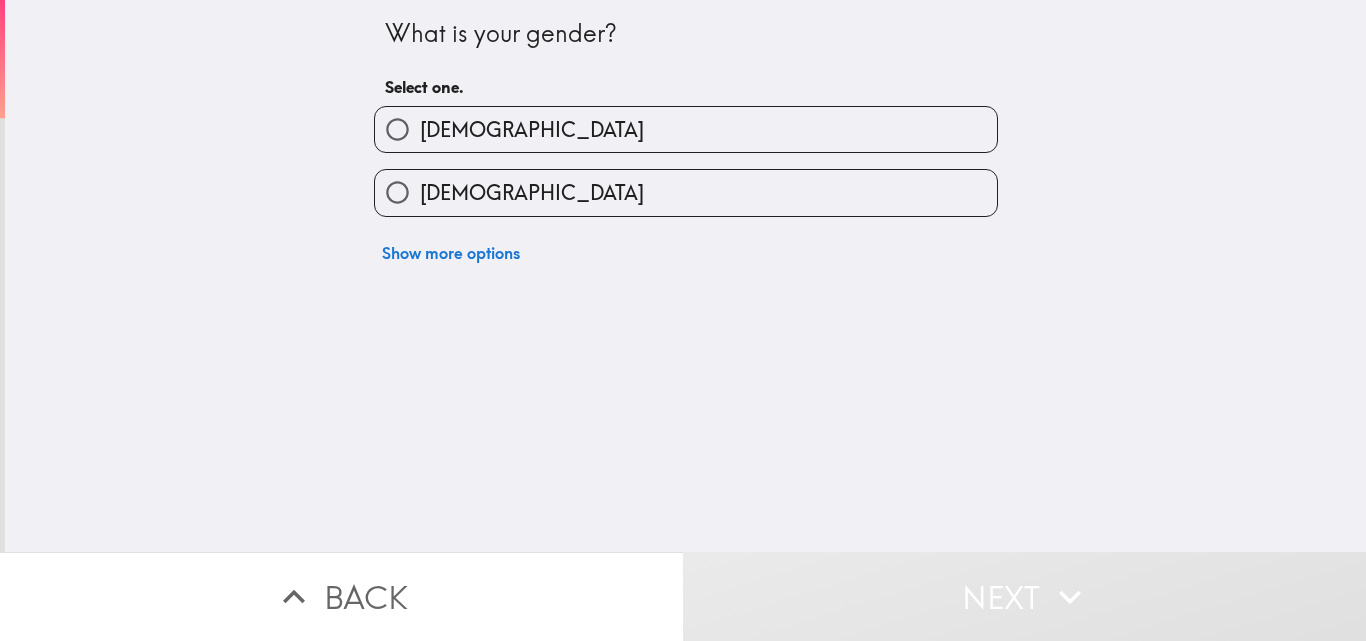 drag, startPoint x: 488, startPoint y: 132, endPoint x: 491, endPoint y: 145, distance: 13.341664 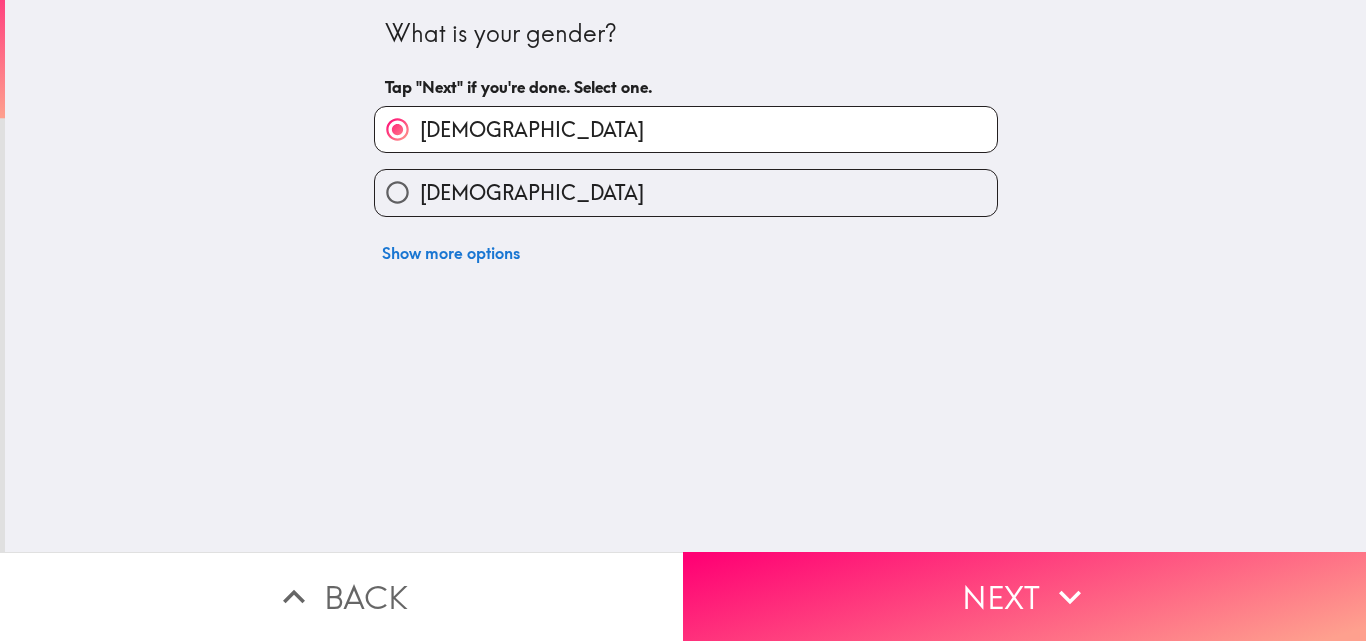 click on "Next" at bounding box center (1024, 596) 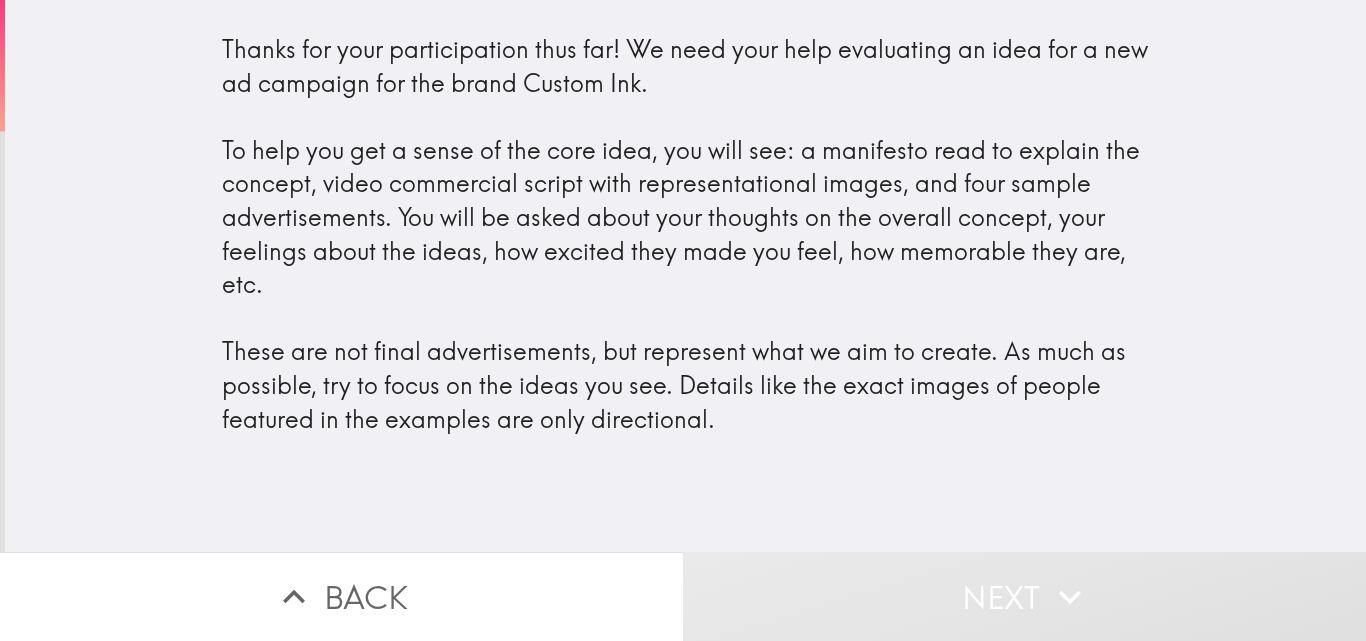 click on "Thanks for your participation thus far! We need your help evaluating an idea for a new ad campaign for the brand Custom Ink.
To help you get a sense of the core idea, you will see: a manifesto read to explain the concept, video commercial script with representational images, and four sample advertisements. You will be asked about your thoughts on the overall concept, your feelings about the ideas, how excited they made you feel, how memorable they are, etc.
These are not final advertisements, but represent what we aim to create. As much as possible, try to focus on the ideas you see. Details like the exact images of people featured in the examples are only directional." at bounding box center (686, 234) 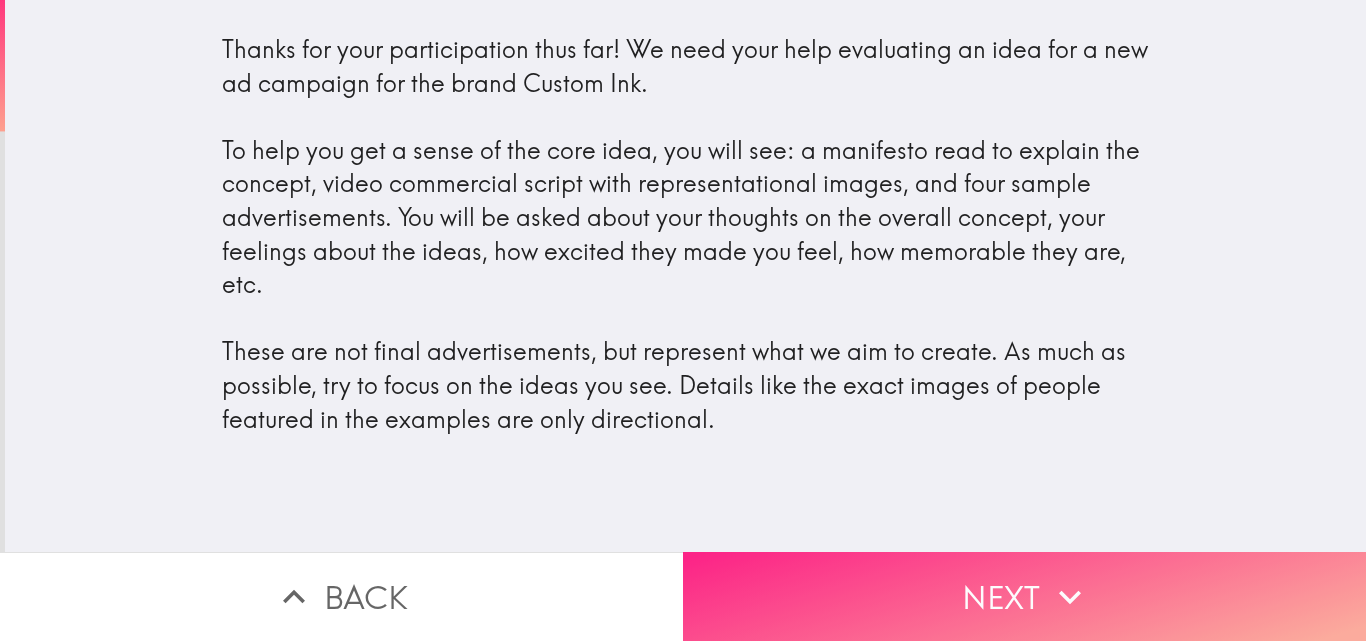 click 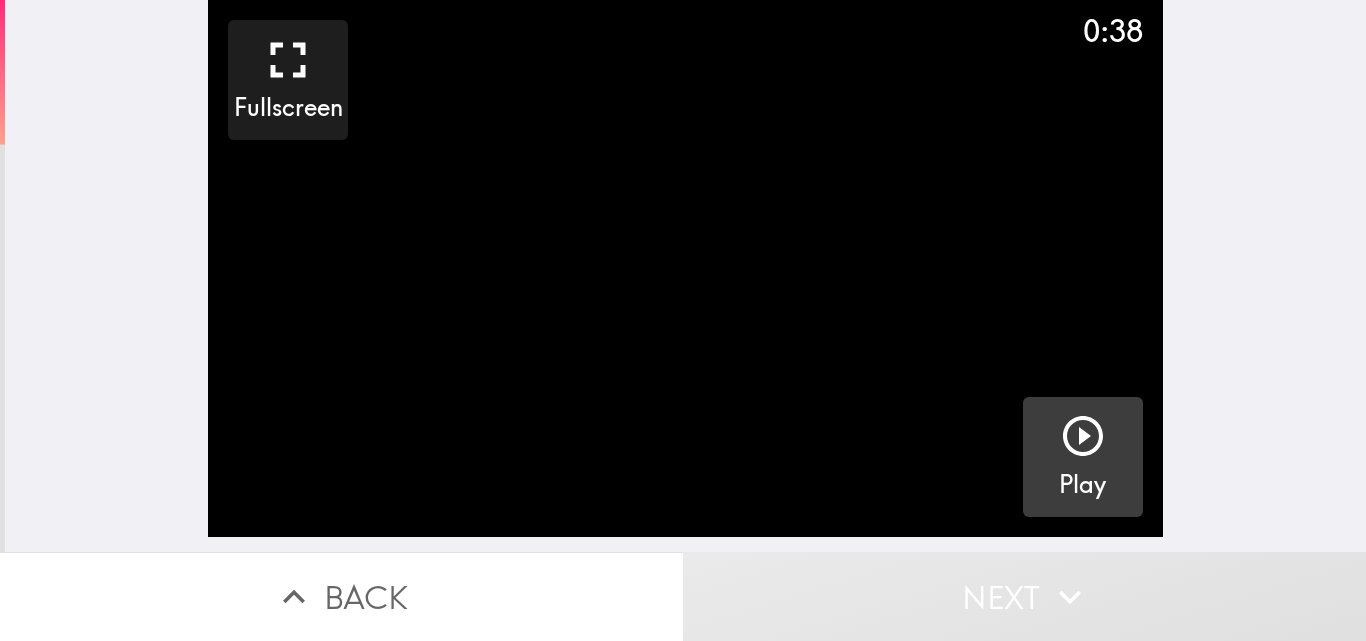 click 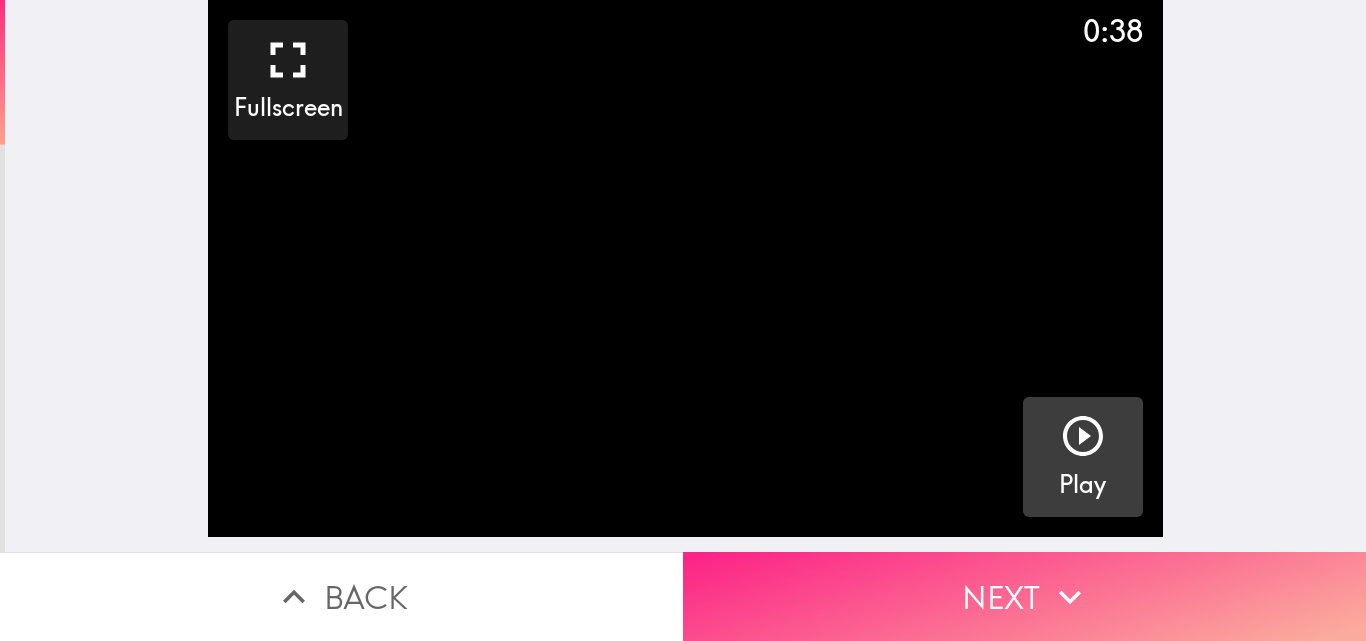 click 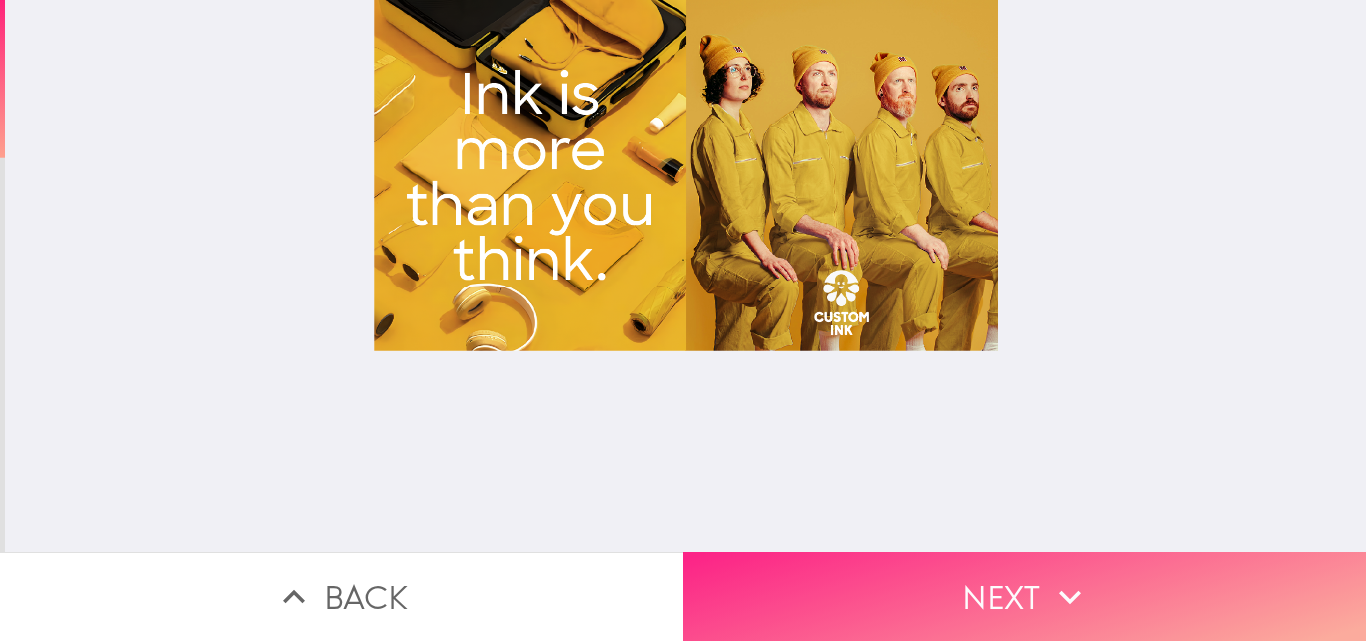 click on "Next" at bounding box center [1024, 596] 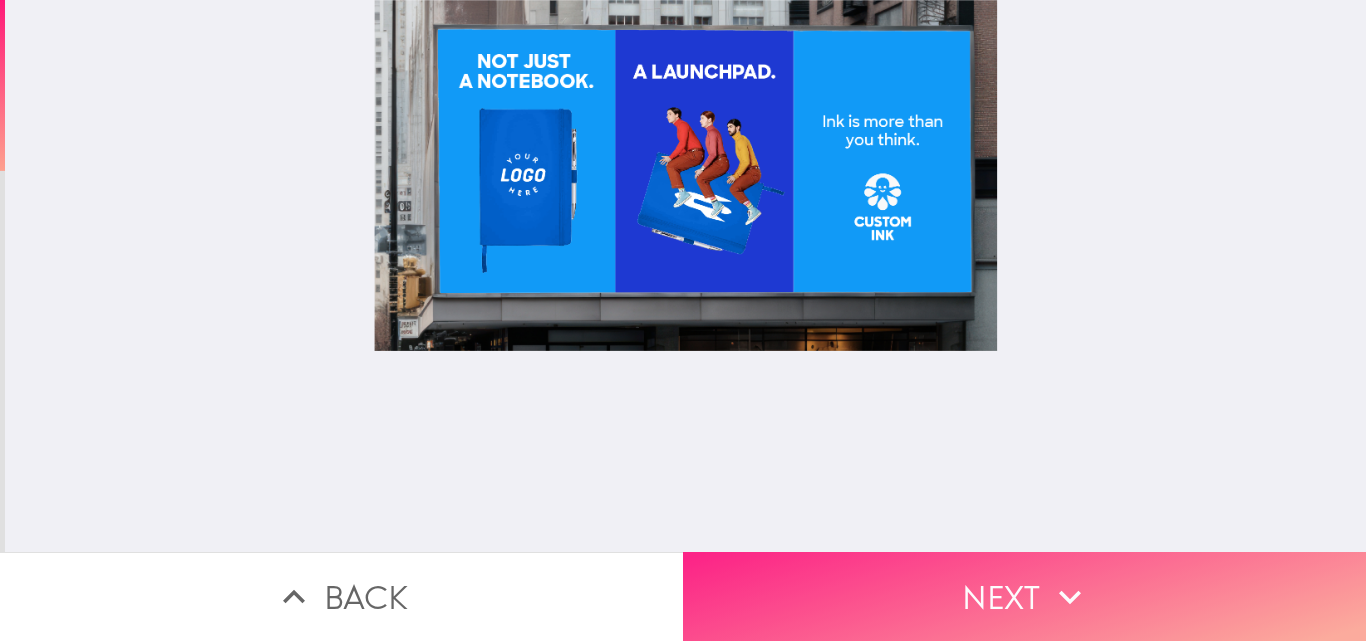 click on "Next" at bounding box center [1024, 596] 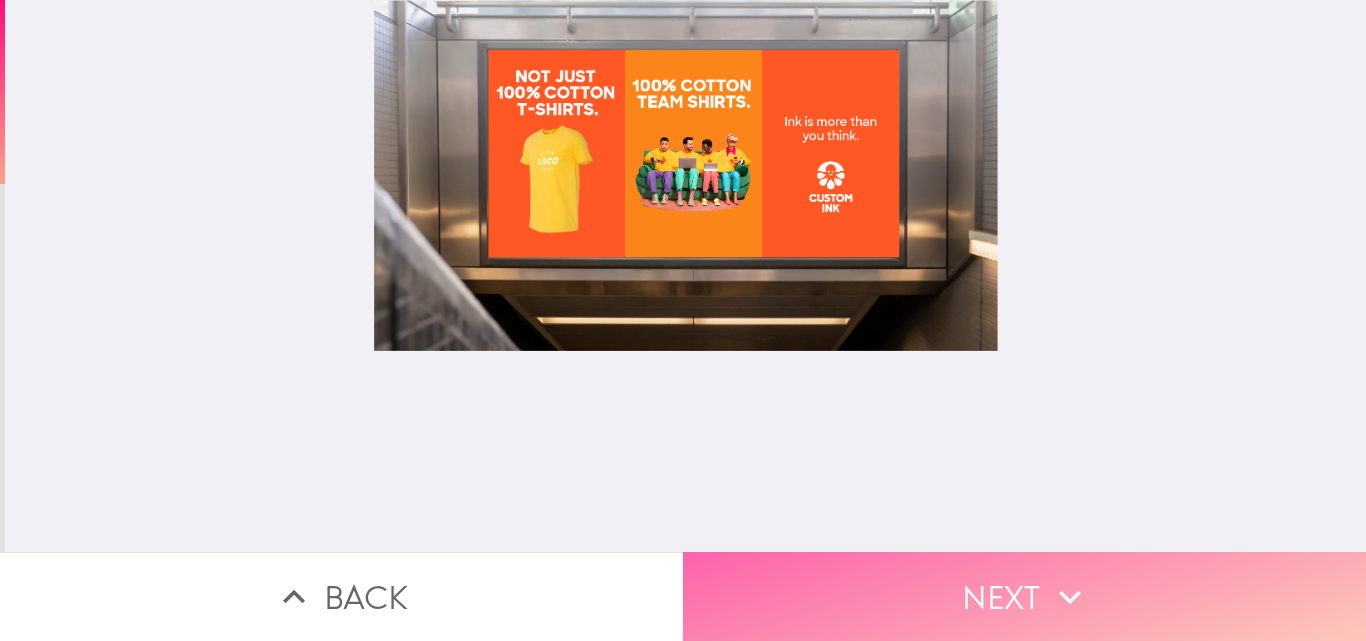 click on "Next" at bounding box center (1024, 596) 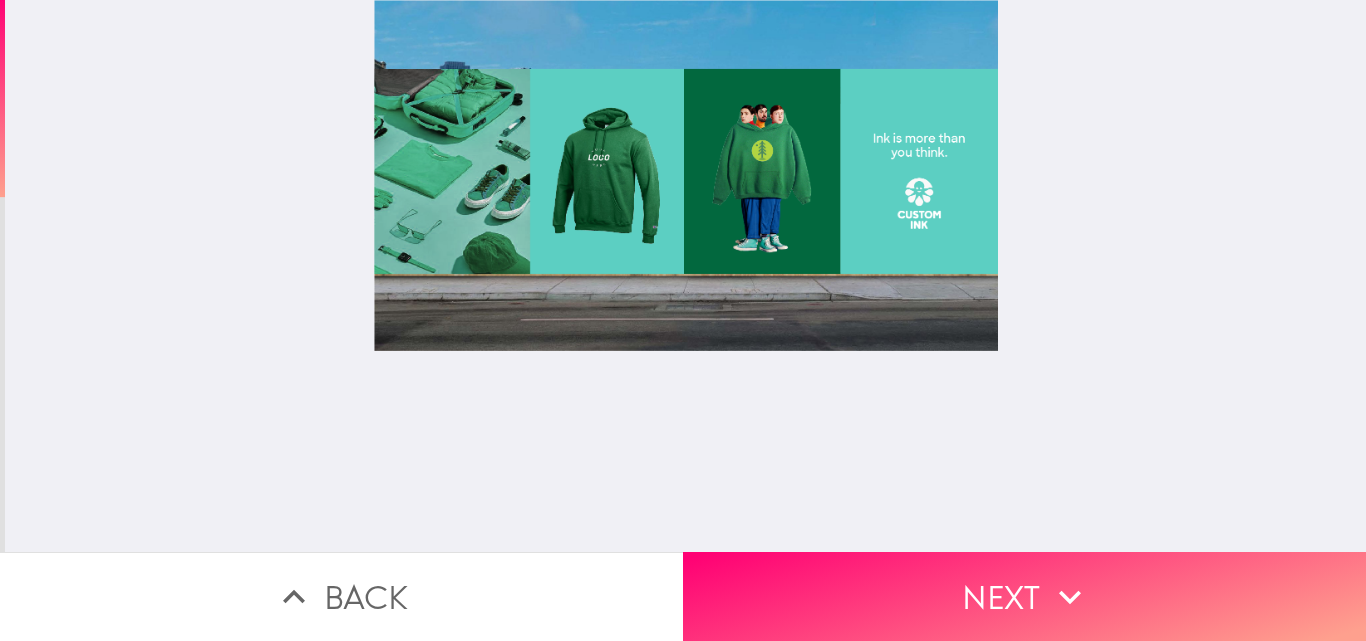 click at bounding box center [685, 276] 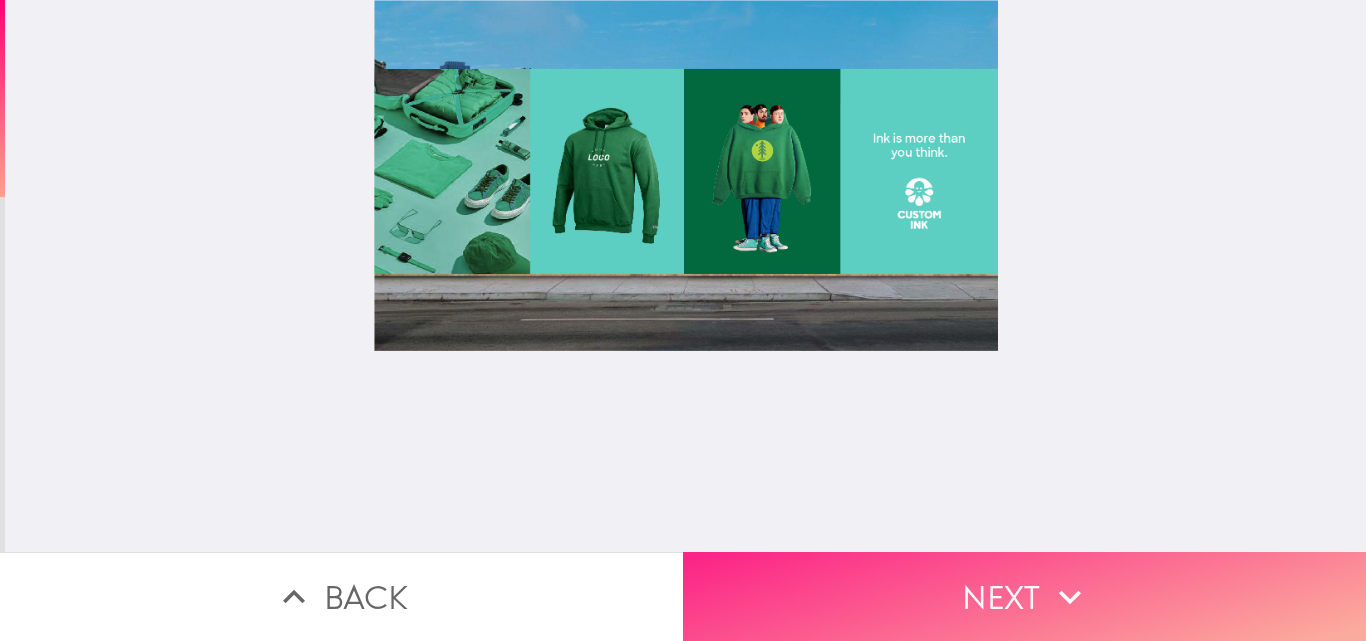 drag, startPoint x: 1048, startPoint y: 578, endPoint x: 1063, endPoint y: 572, distance: 16.155495 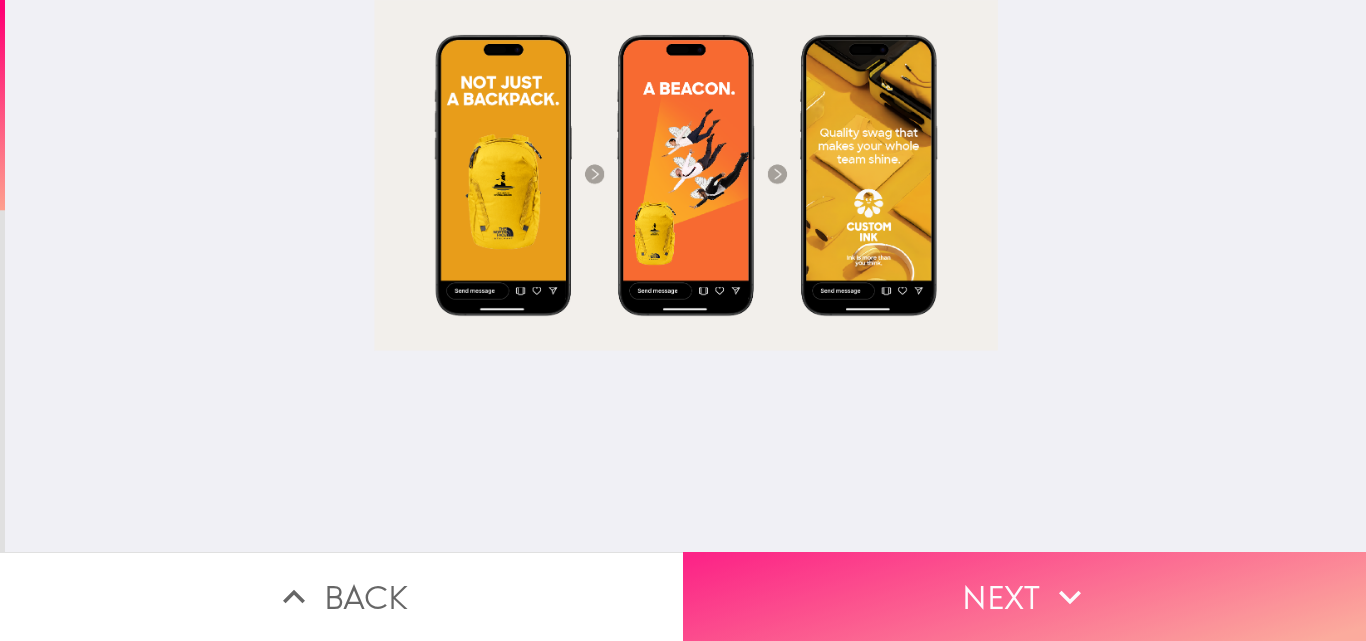 click on "Next" at bounding box center (1024, 596) 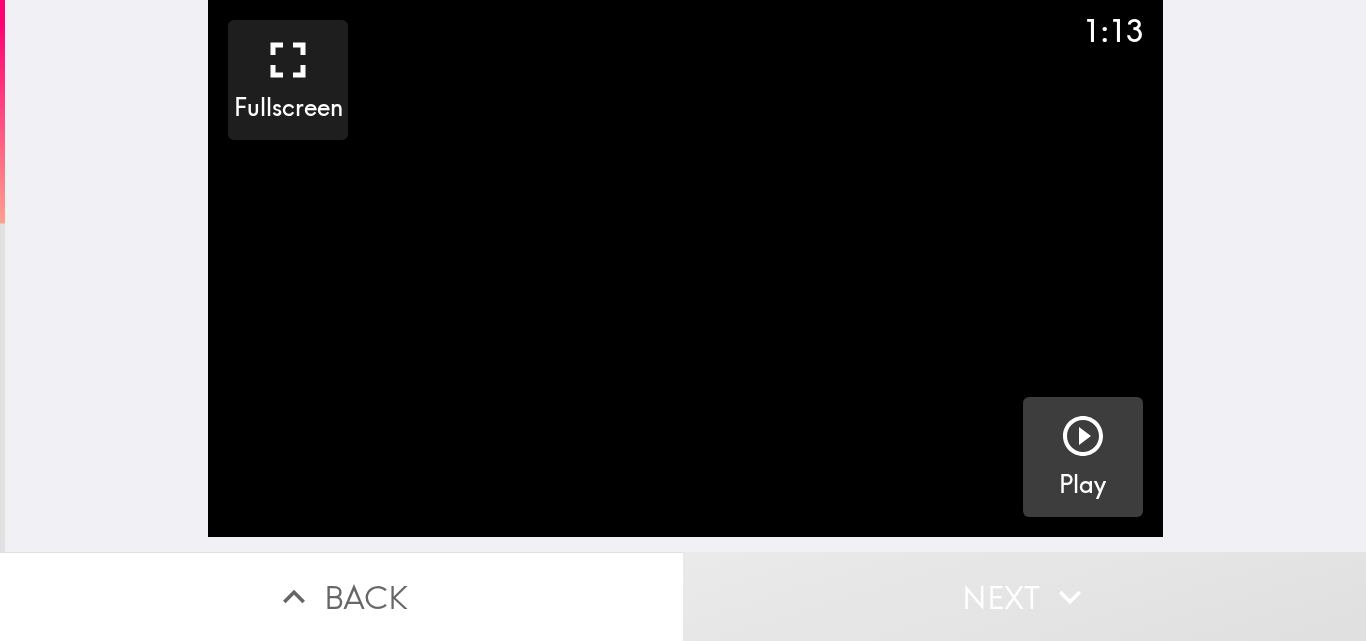 click 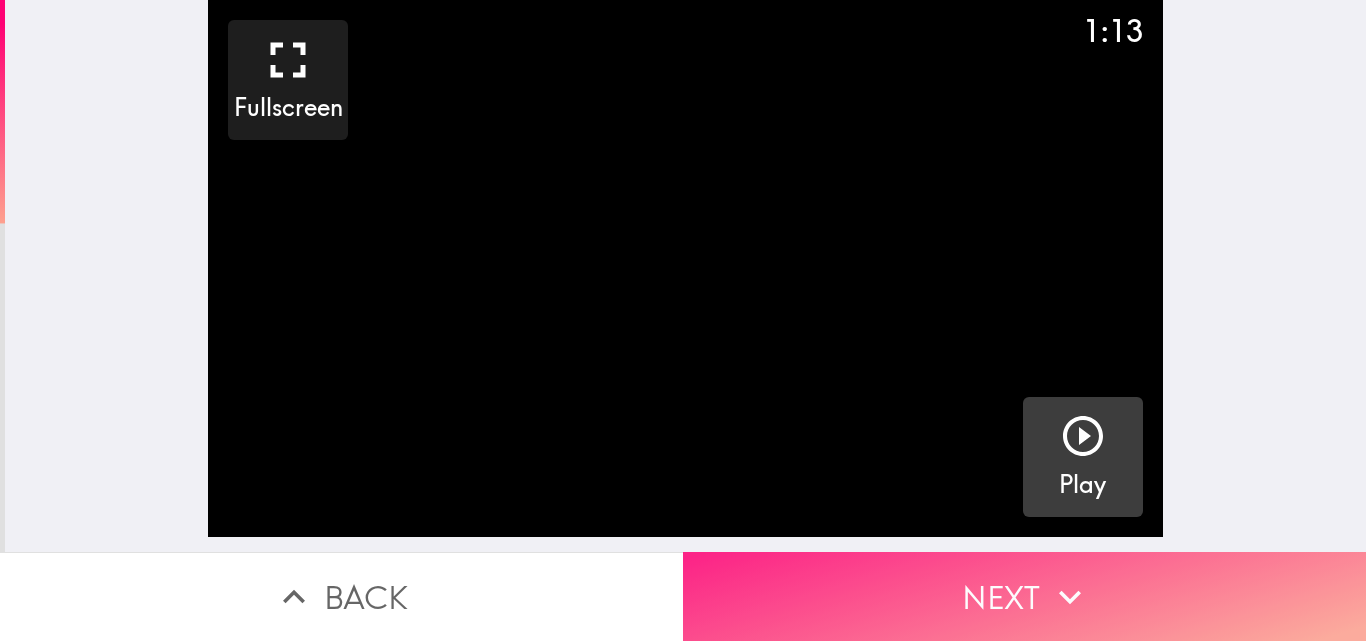 click on "Next" at bounding box center [1024, 596] 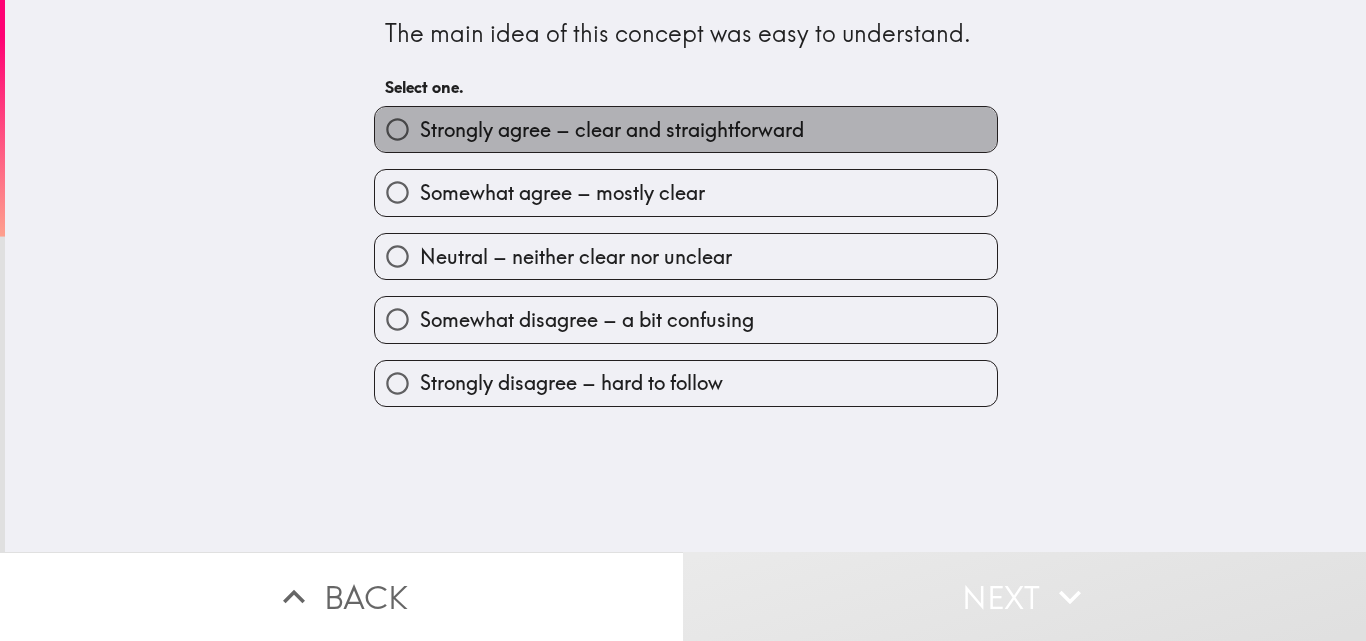 click on "Strongly agree – clear and straightforward" at bounding box center [612, 130] 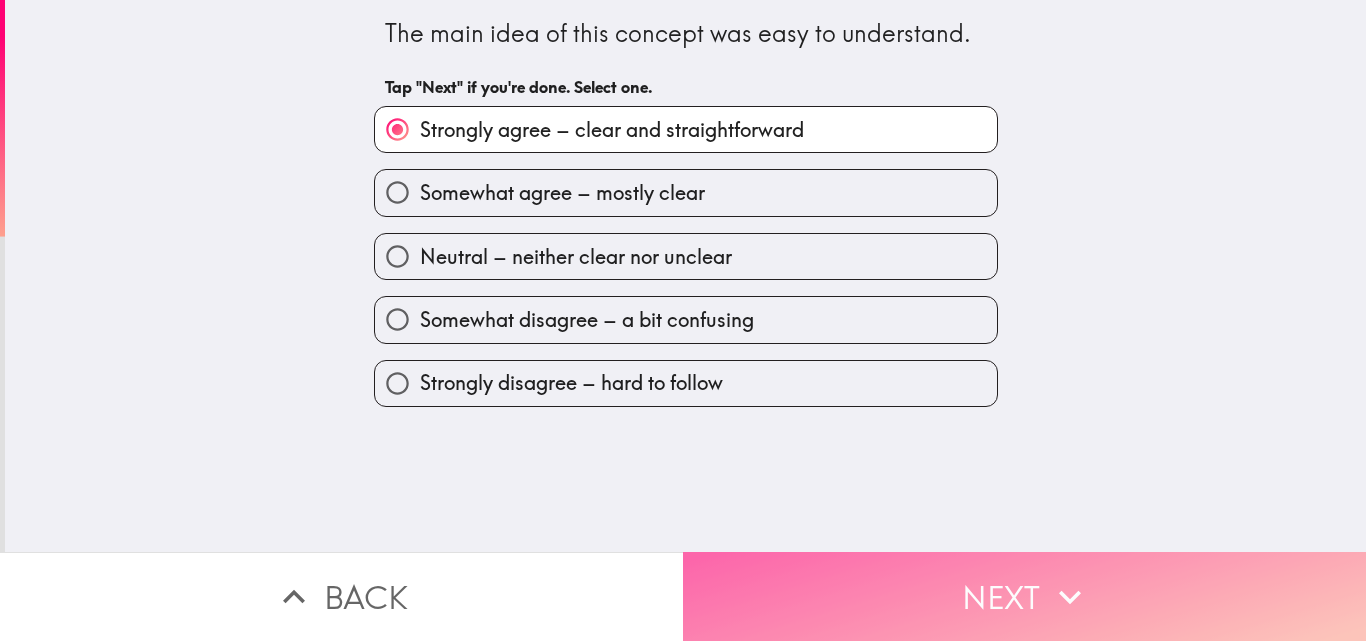 drag, startPoint x: 936, startPoint y: 595, endPoint x: 947, endPoint y: 510, distance: 85.70881 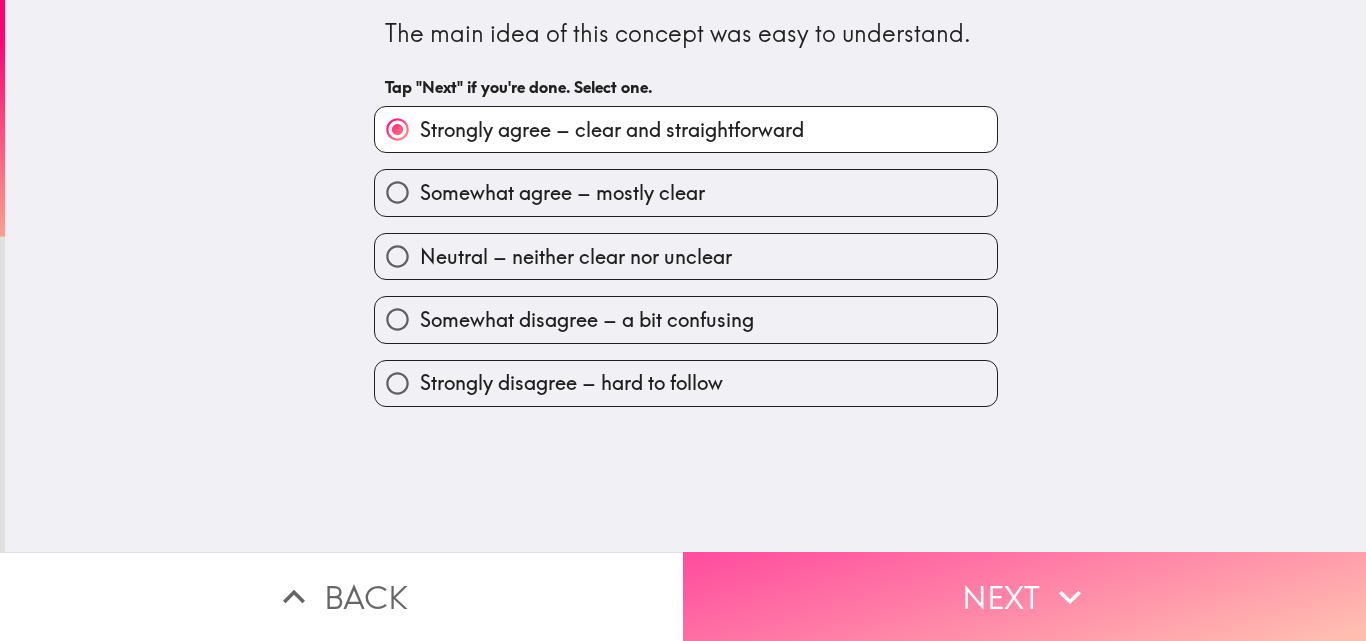 click on "Next" at bounding box center [1024, 596] 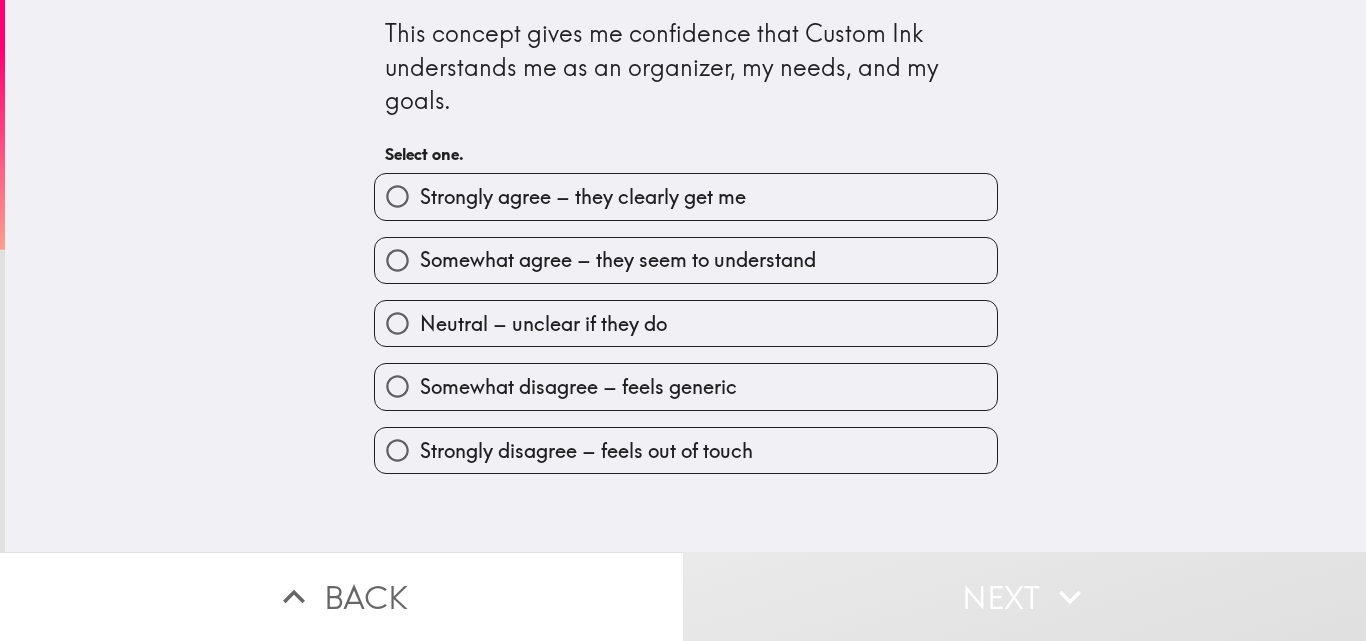 click on "Strongly agree – they clearly get me" at bounding box center (686, 196) 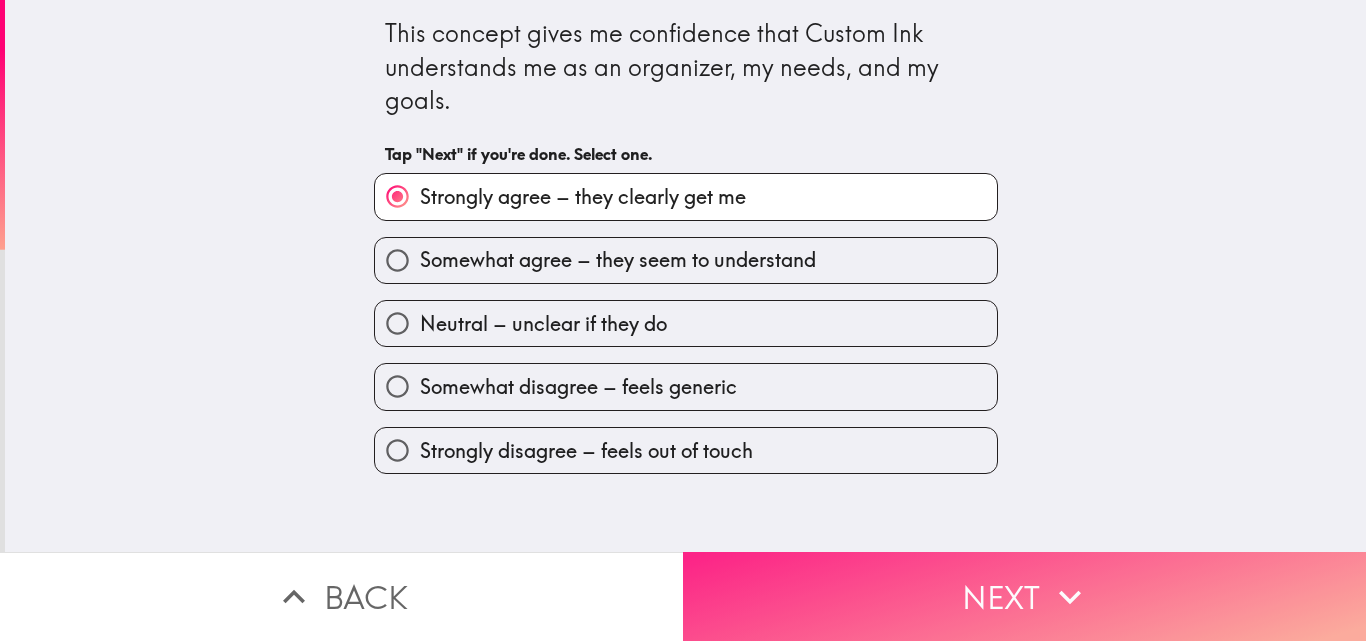 click on "Next" at bounding box center (1024, 596) 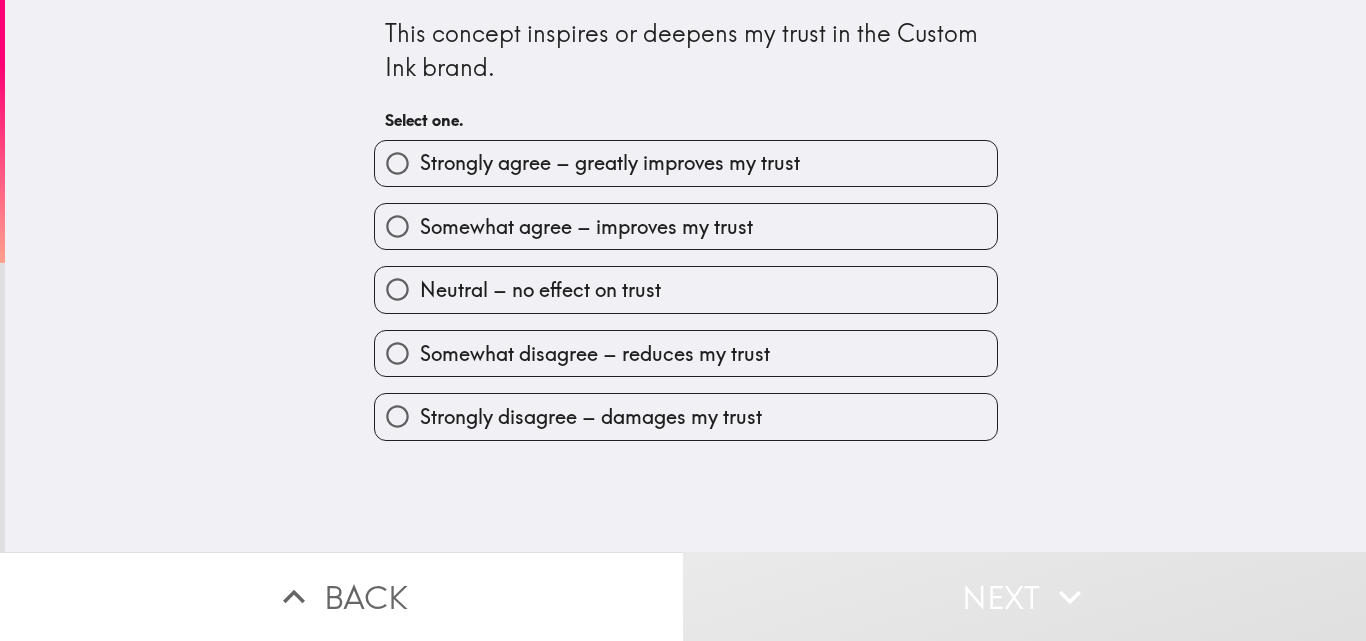 click on "Strongly agree – greatly improves my trust" at bounding box center (686, 163) 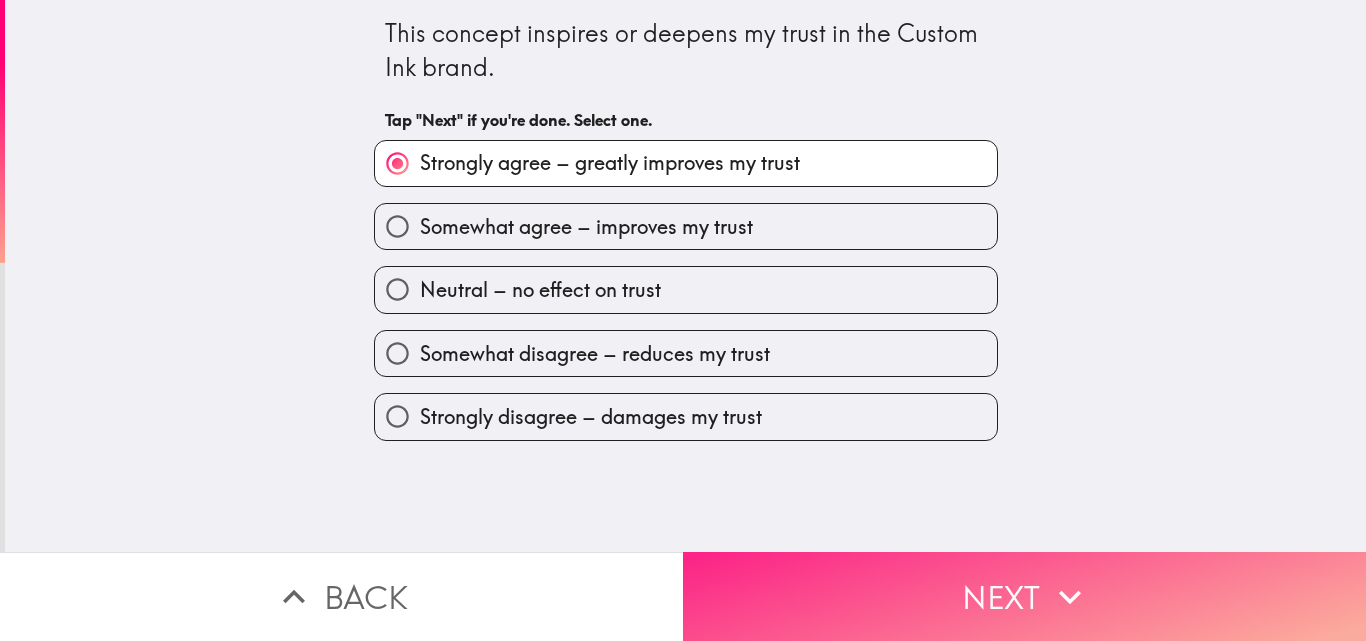 click on "Next" at bounding box center [1024, 596] 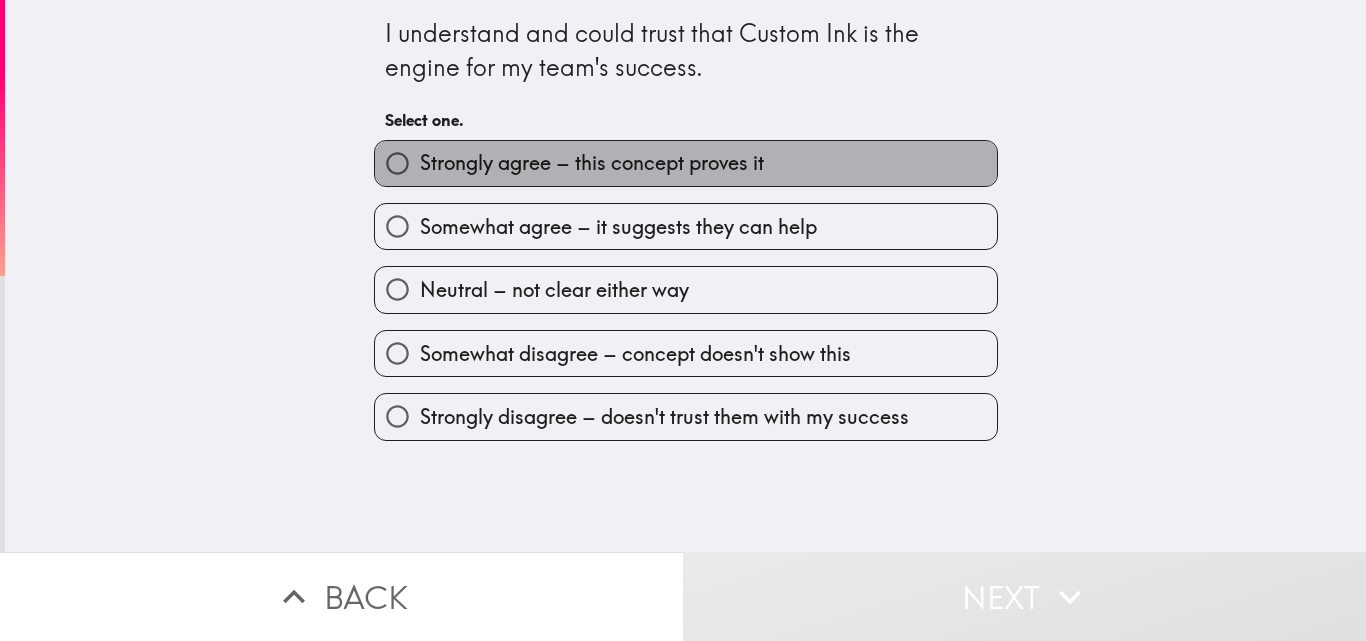 click on "Strongly agree – this concept proves it" at bounding box center [592, 163] 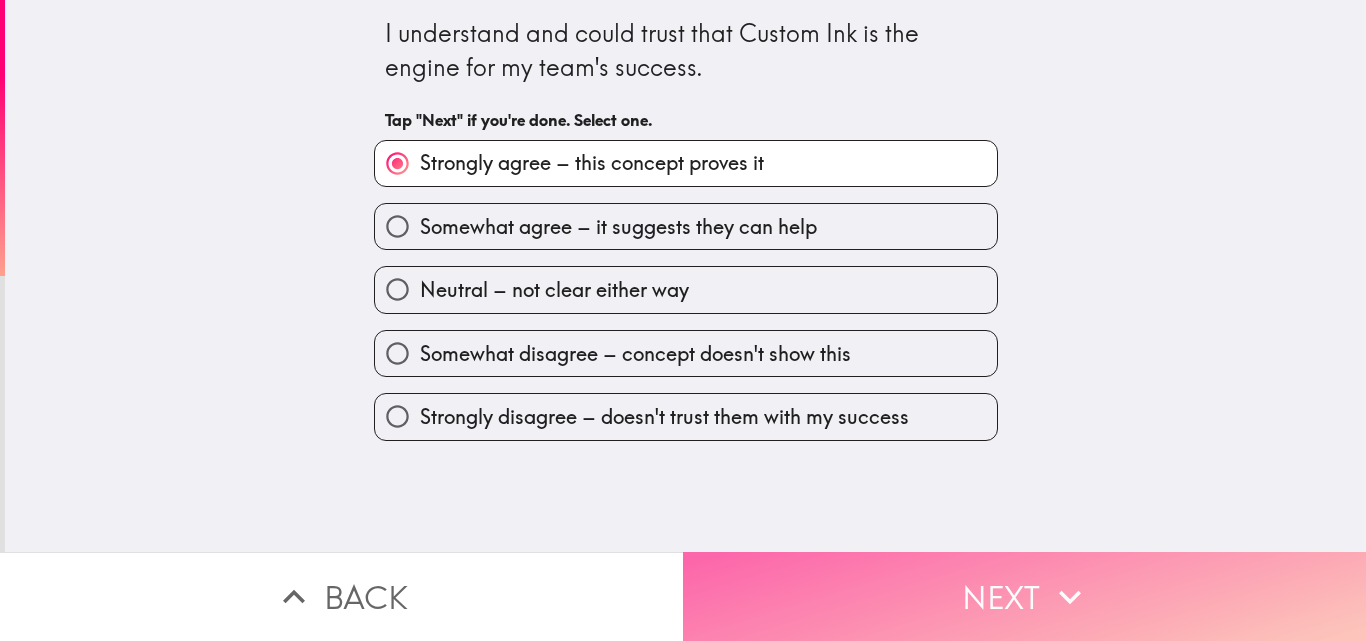 click on "Next" at bounding box center [1024, 596] 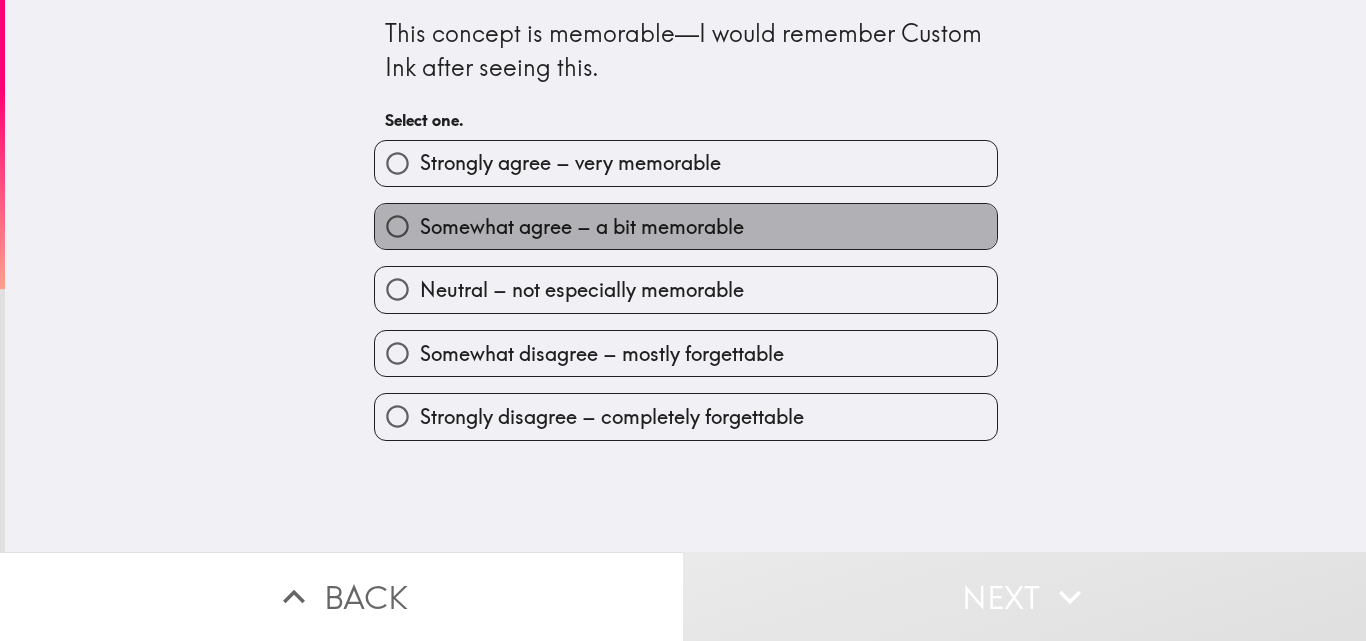 click on "Somewhat agree – a bit memorable" at bounding box center [582, 227] 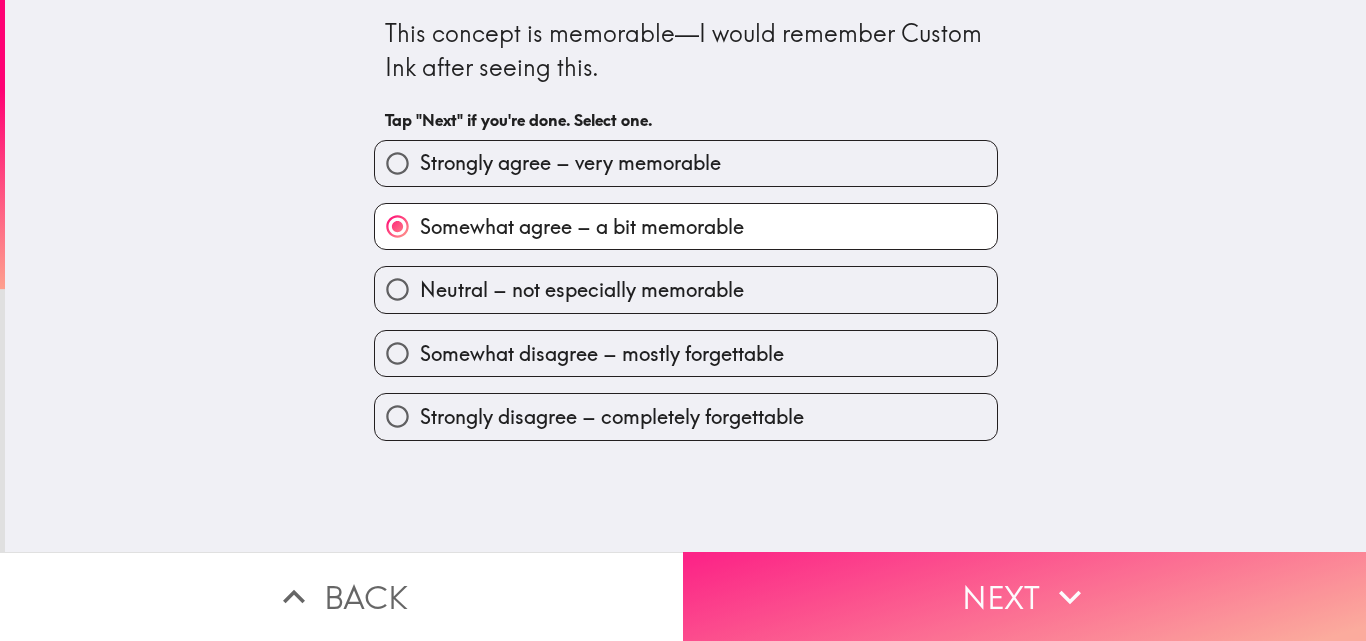 click on "Next" at bounding box center (1024, 596) 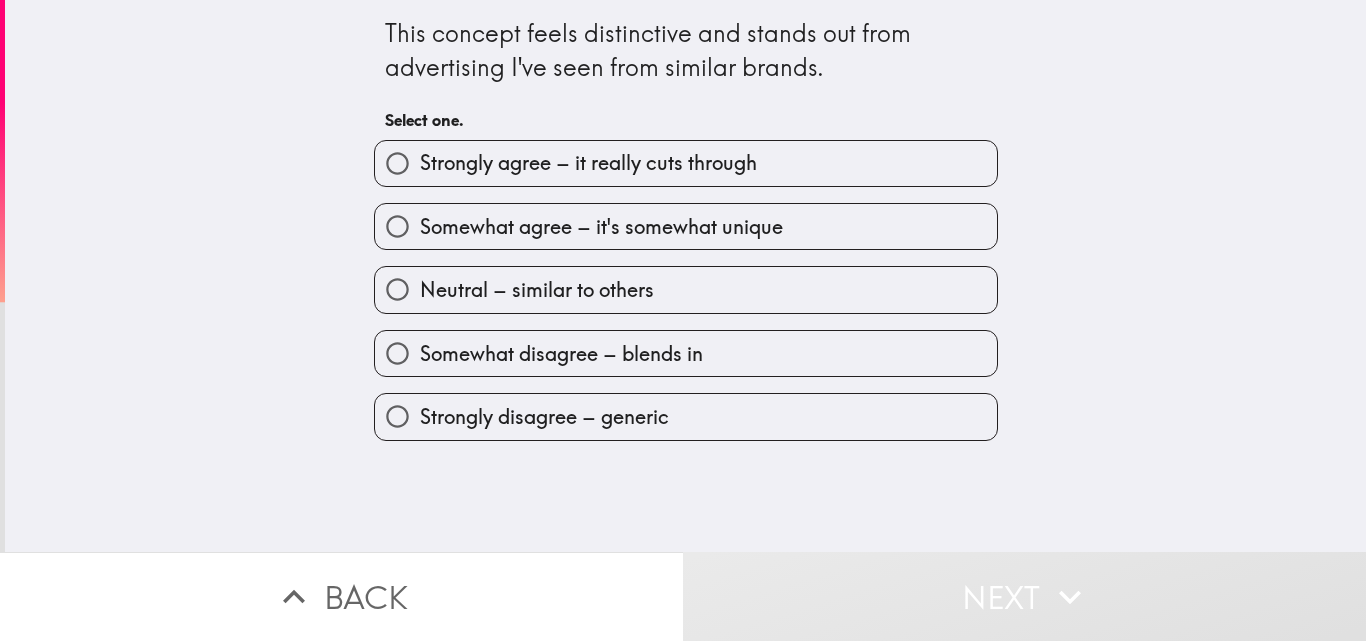 click on "Strongly agree – it really cuts through" at bounding box center [588, 163] 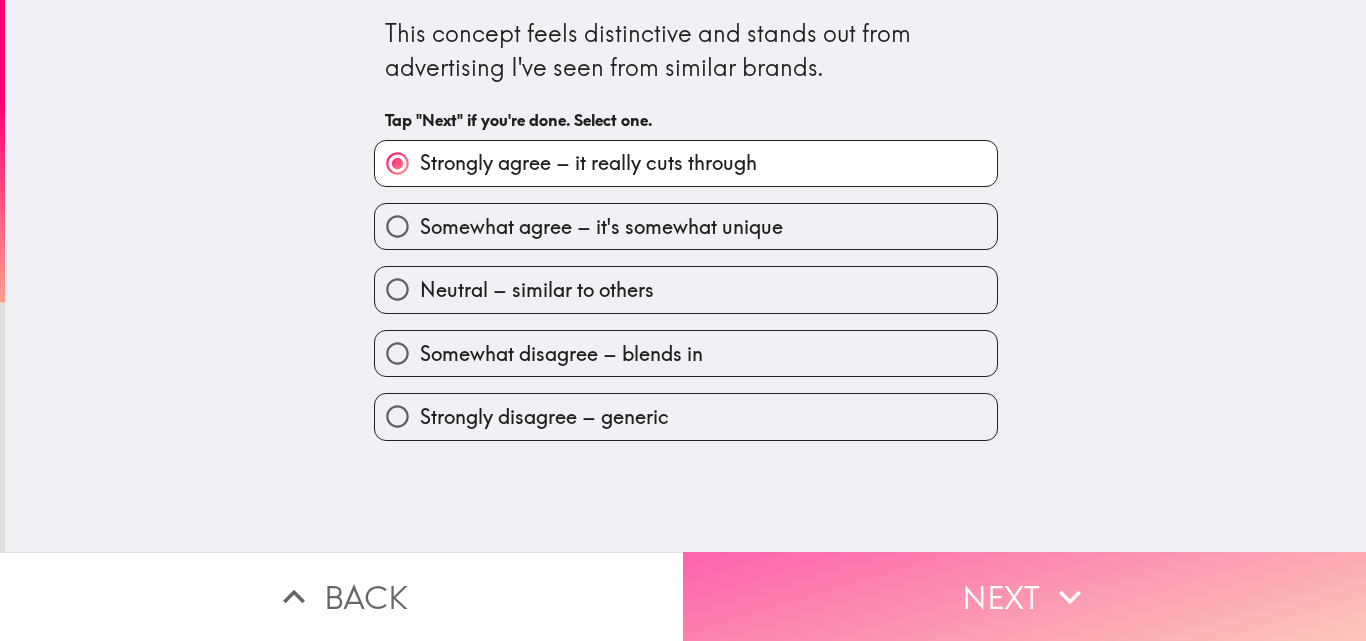 drag, startPoint x: 1031, startPoint y: 617, endPoint x: 1040, endPoint y: 575, distance: 42.953465 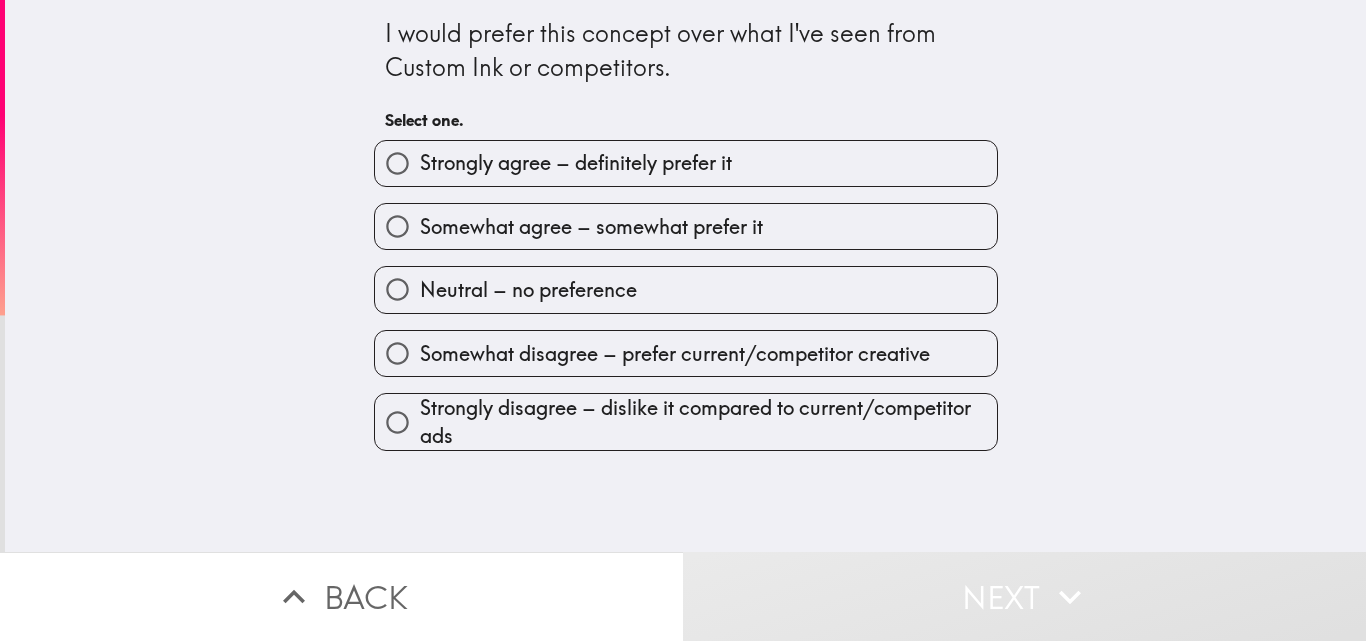 click on "Strongly agree – definitely prefer it" at bounding box center [576, 163] 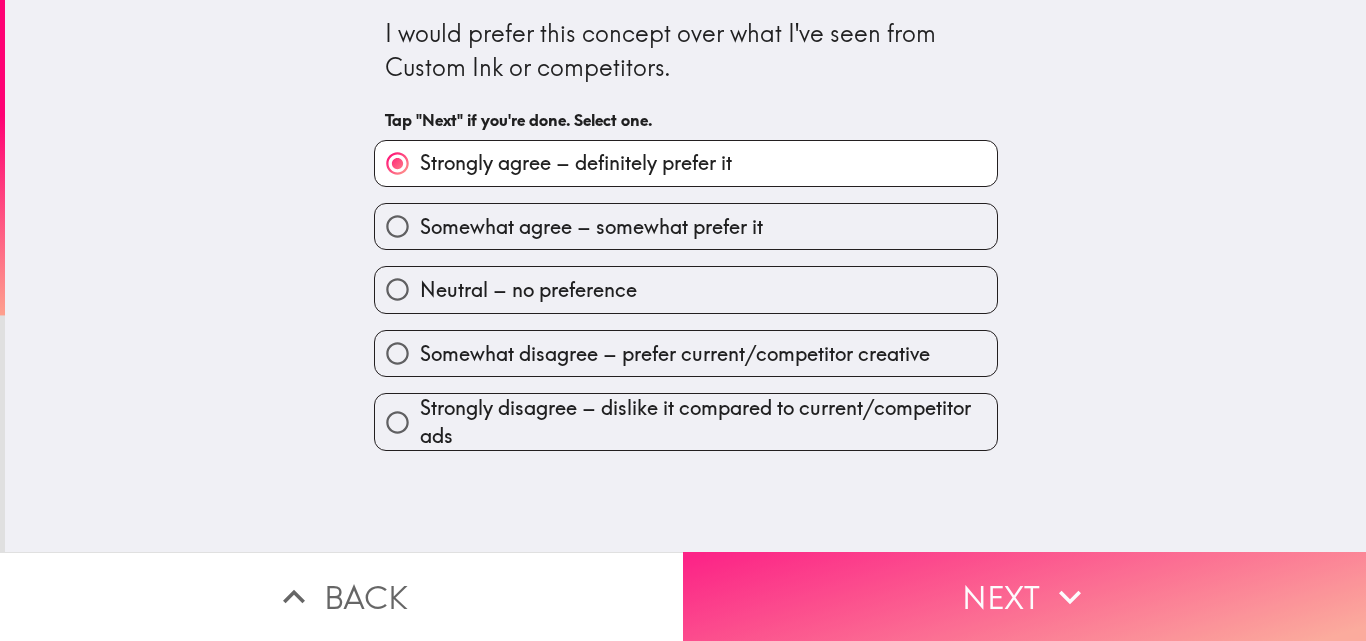 click on "Next" at bounding box center [1024, 596] 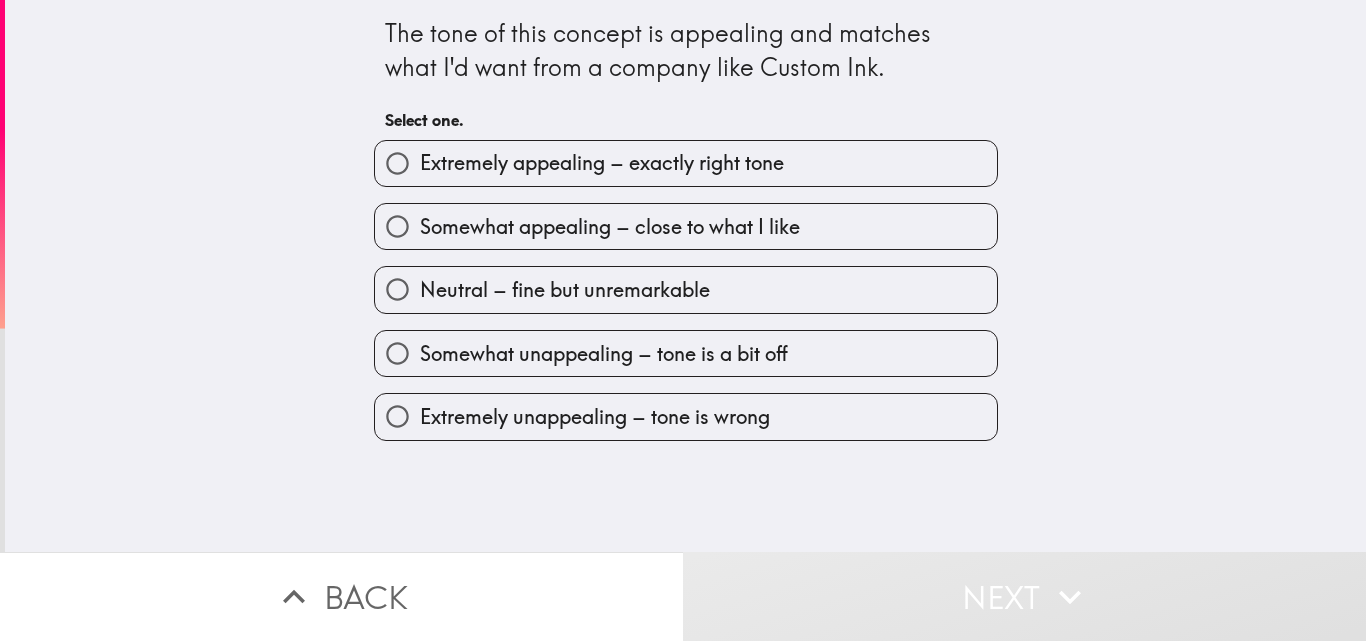 click on "Extremely appealing – exactly right tone" at bounding box center (686, 163) 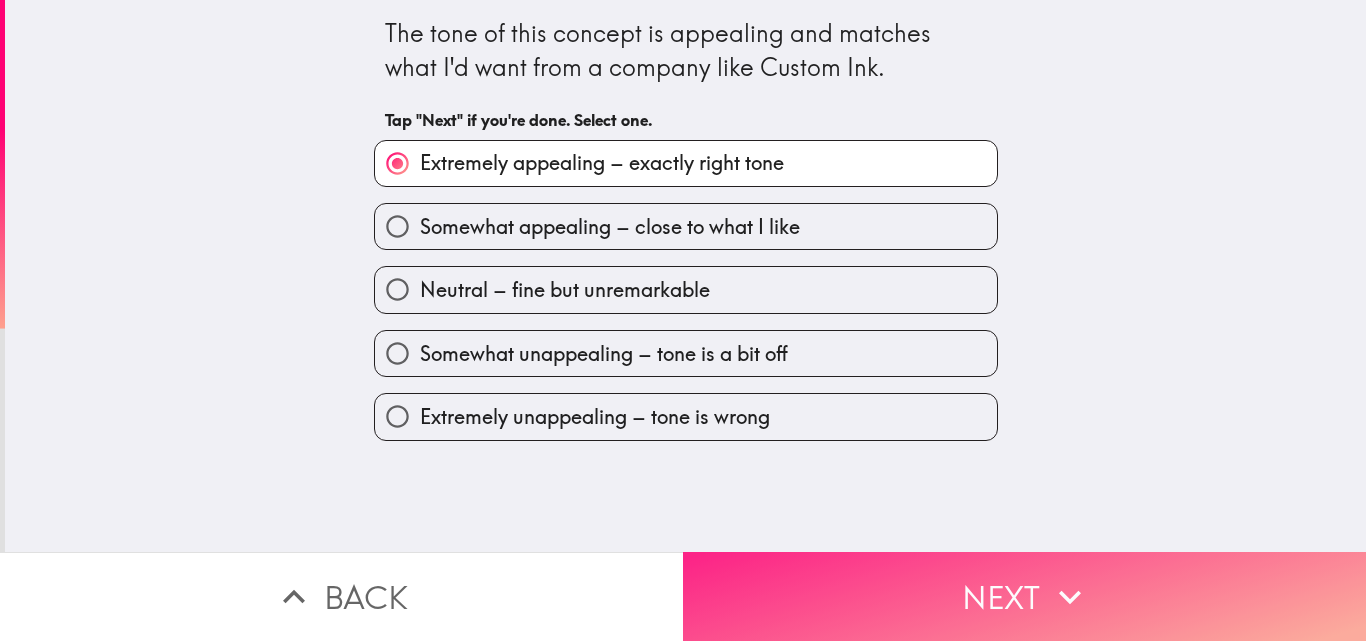 drag, startPoint x: 1053, startPoint y: 607, endPoint x: 971, endPoint y: 550, distance: 99.86491 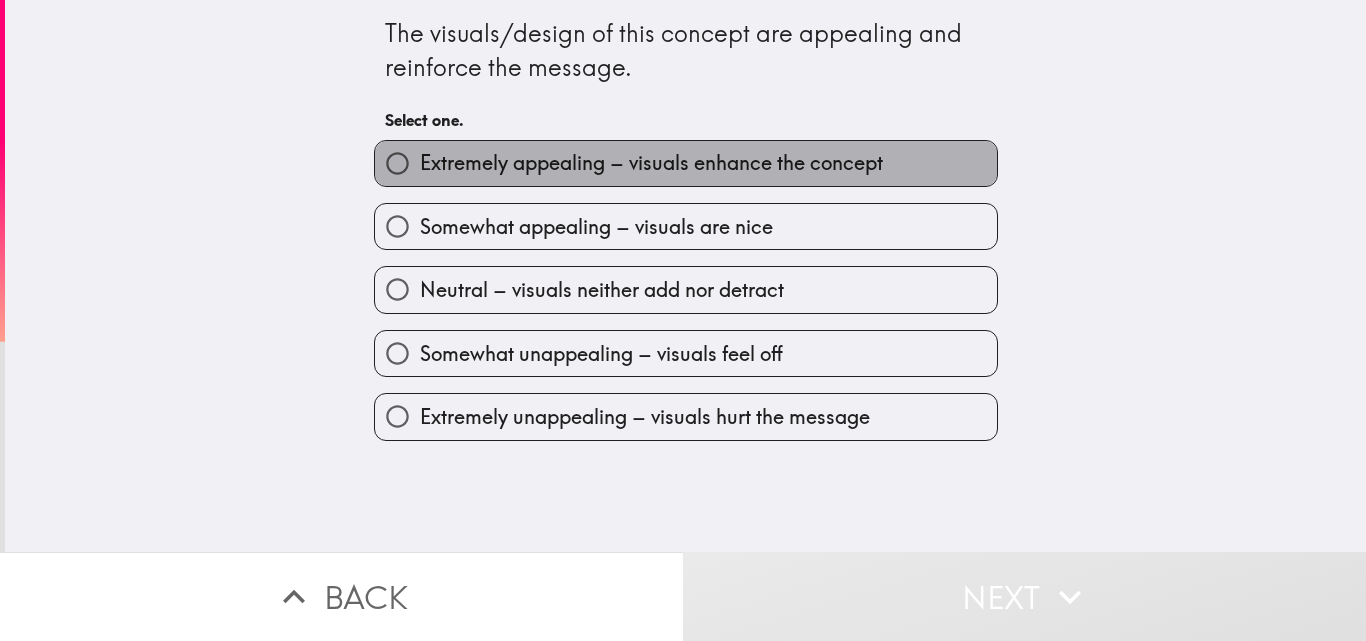 click on "Extremely appealing – visuals enhance the concept" at bounding box center (651, 163) 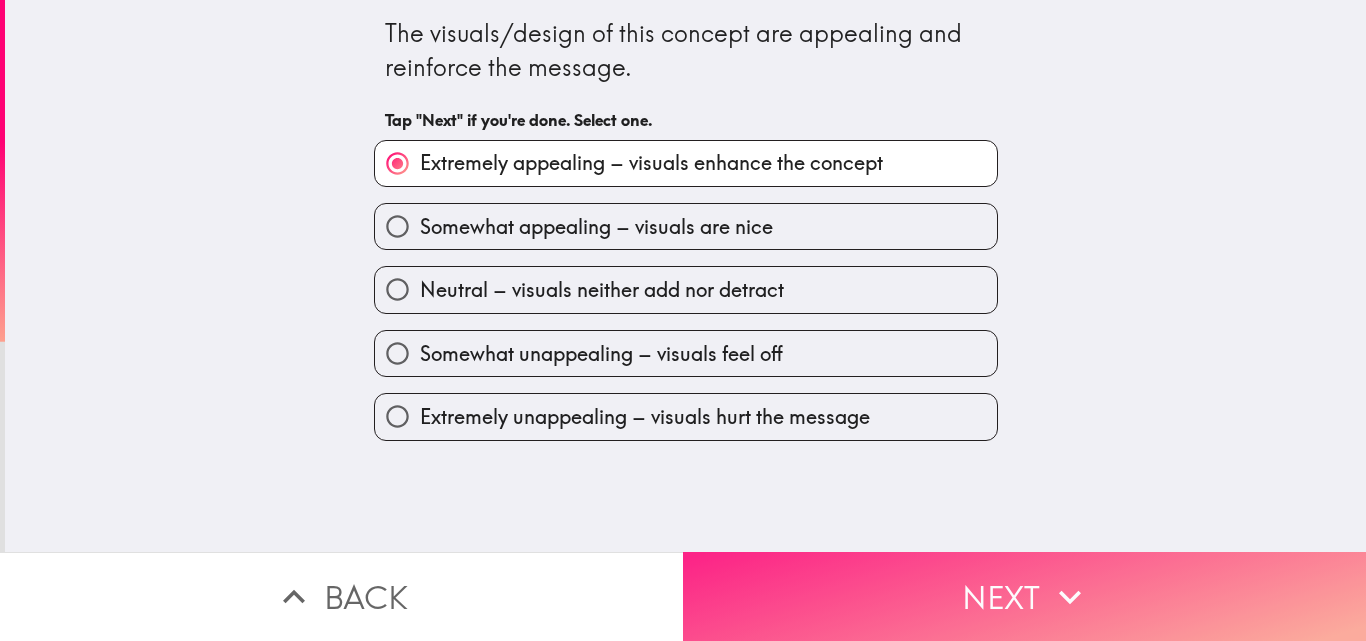 click on "Next" at bounding box center [1024, 596] 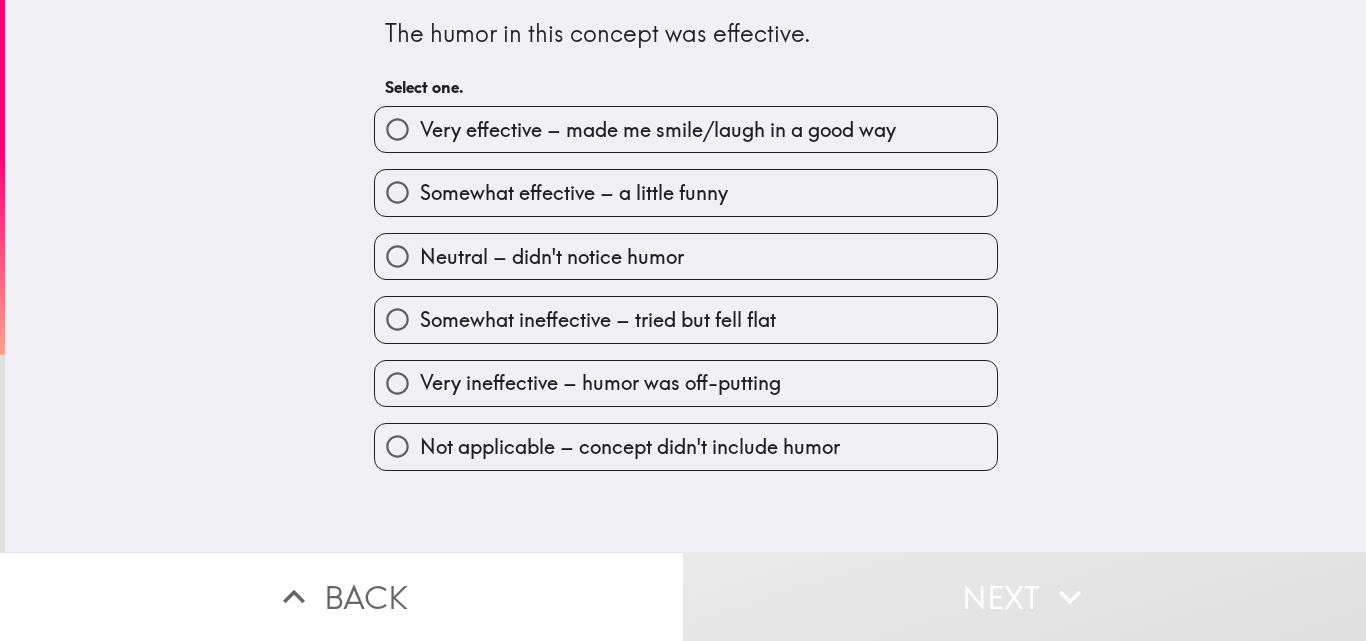 click on "Very effective – made me smile/laugh in a good way" at bounding box center [658, 130] 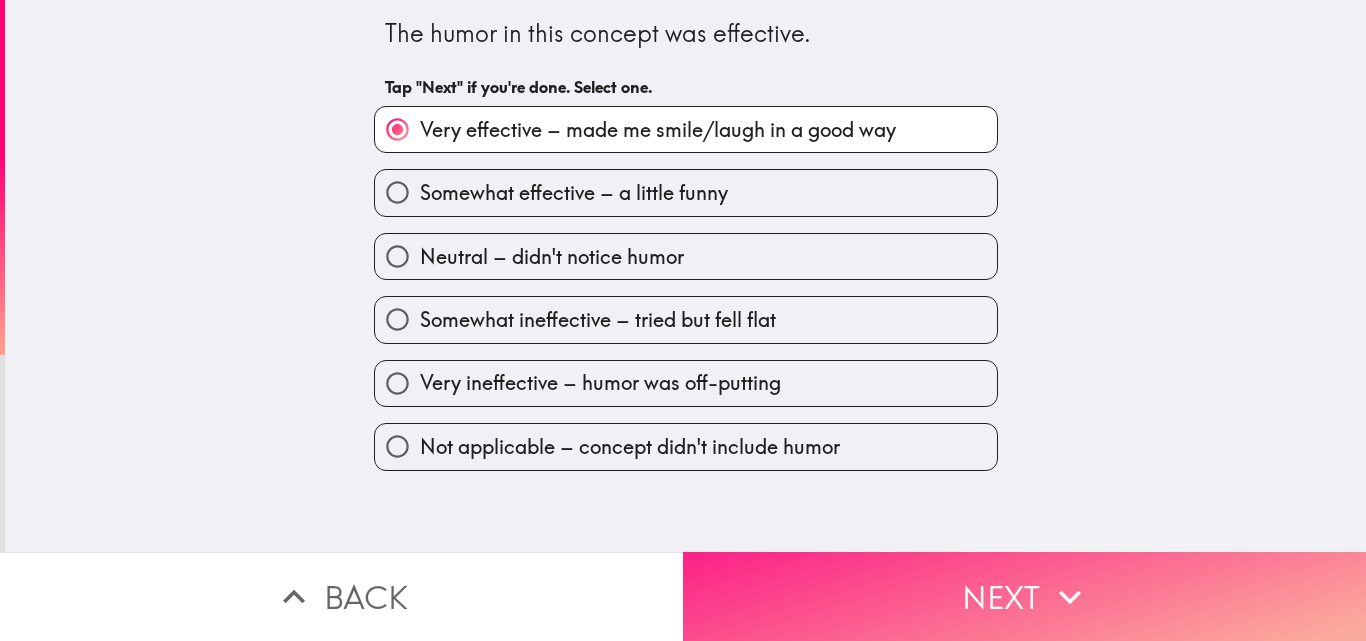 click on "Next" at bounding box center [1024, 596] 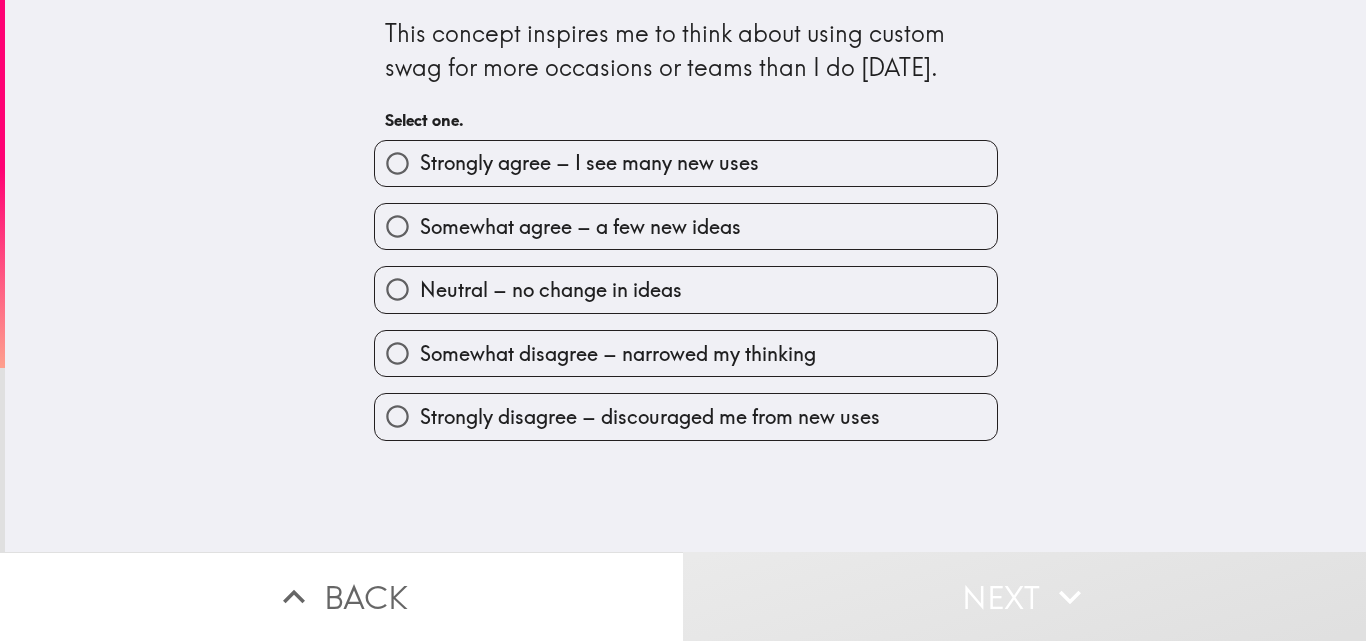 click on "Strongly agree – I see many new uses" at bounding box center (589, 163) 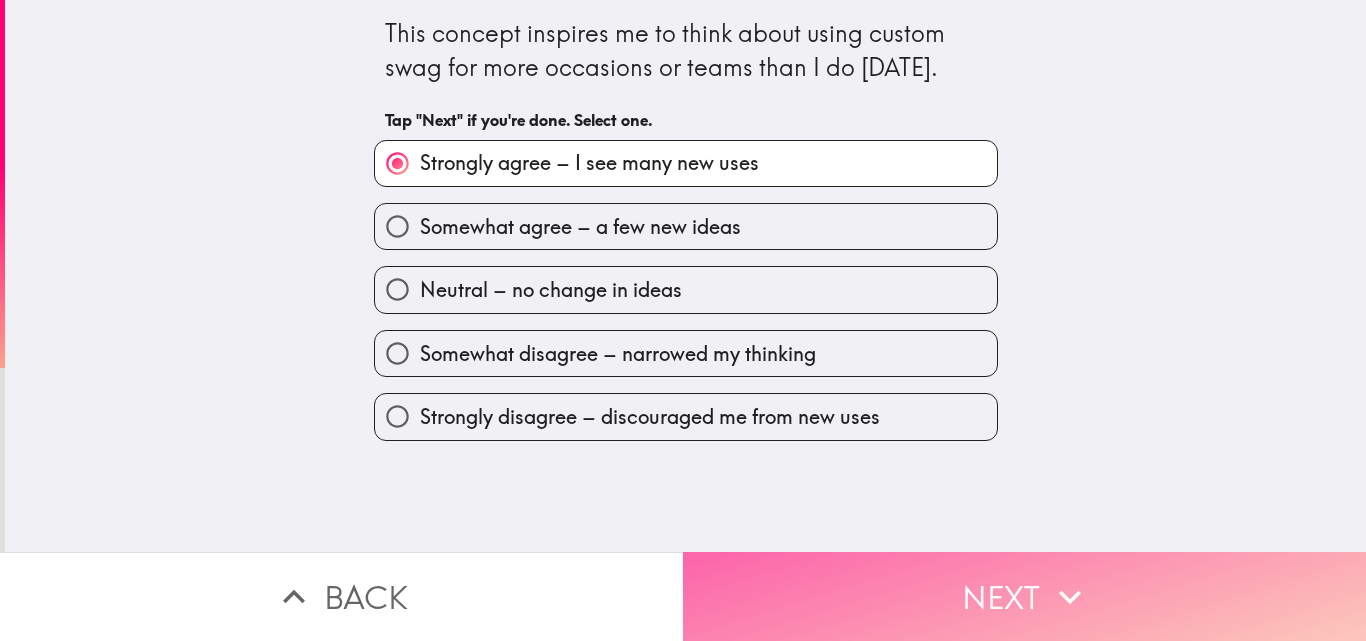 click on "Next" at bounding box center [1024, 596] 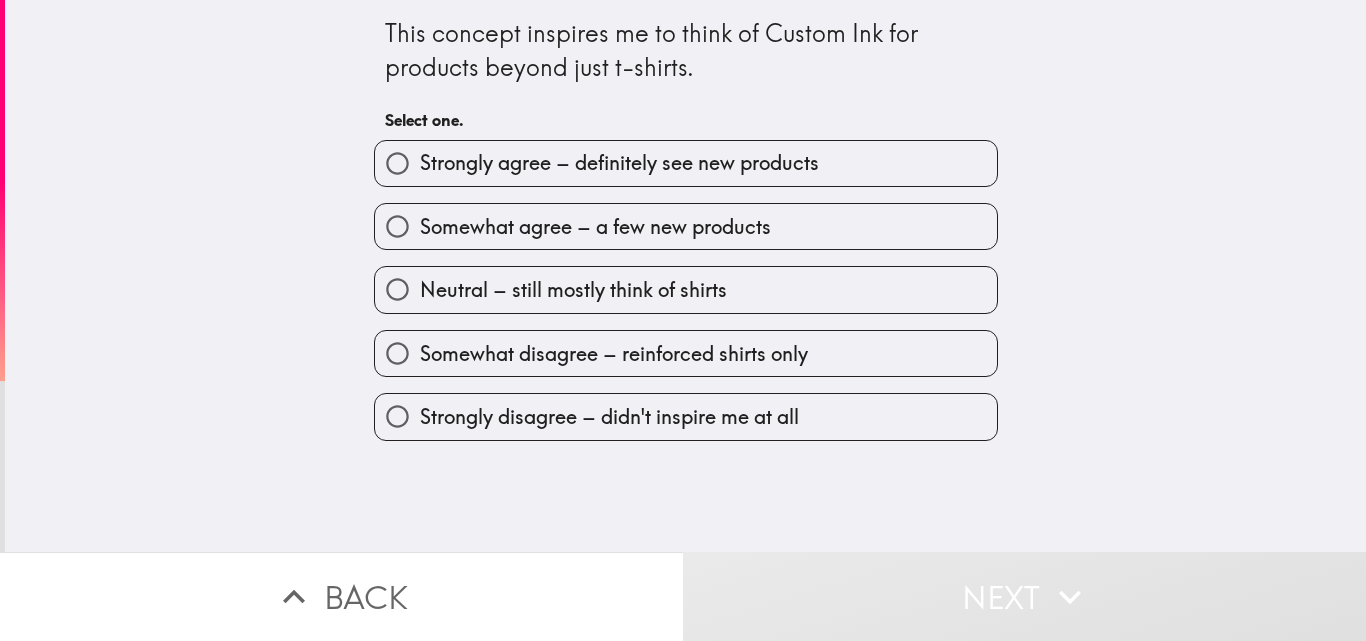 click on "Strongly agree – definitely see new products" at bounding box center [619, 163] 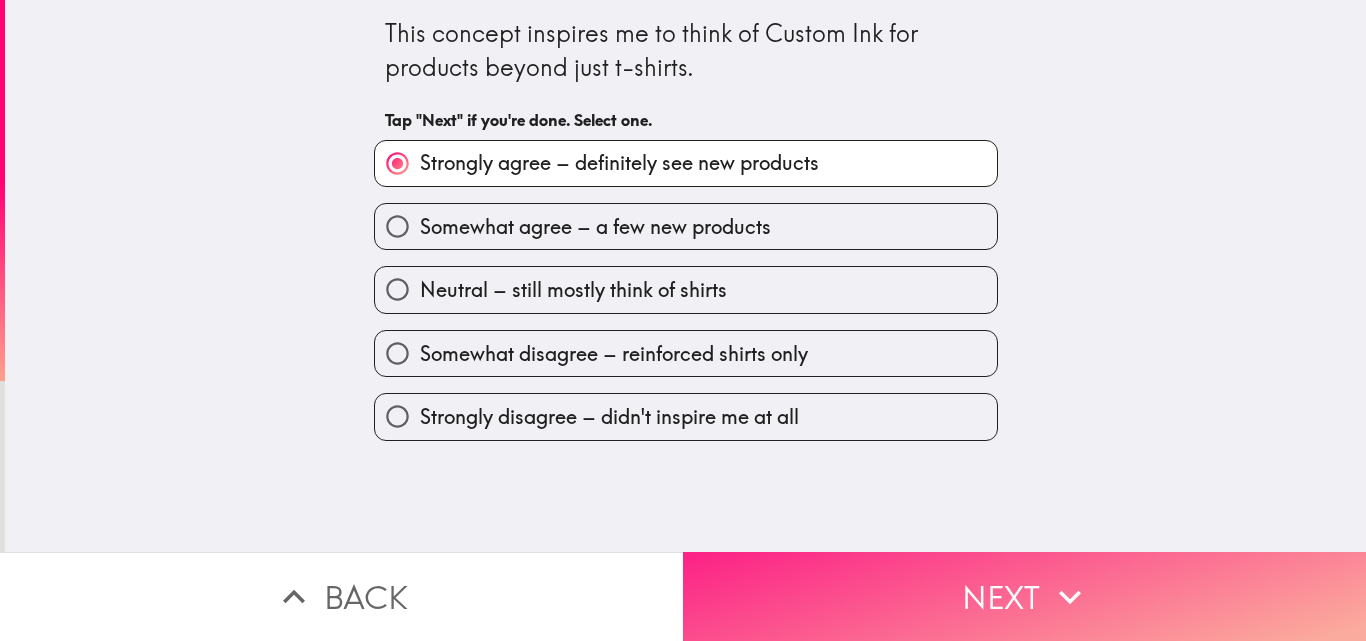click on "Next" at bounding box center (1024, 596) 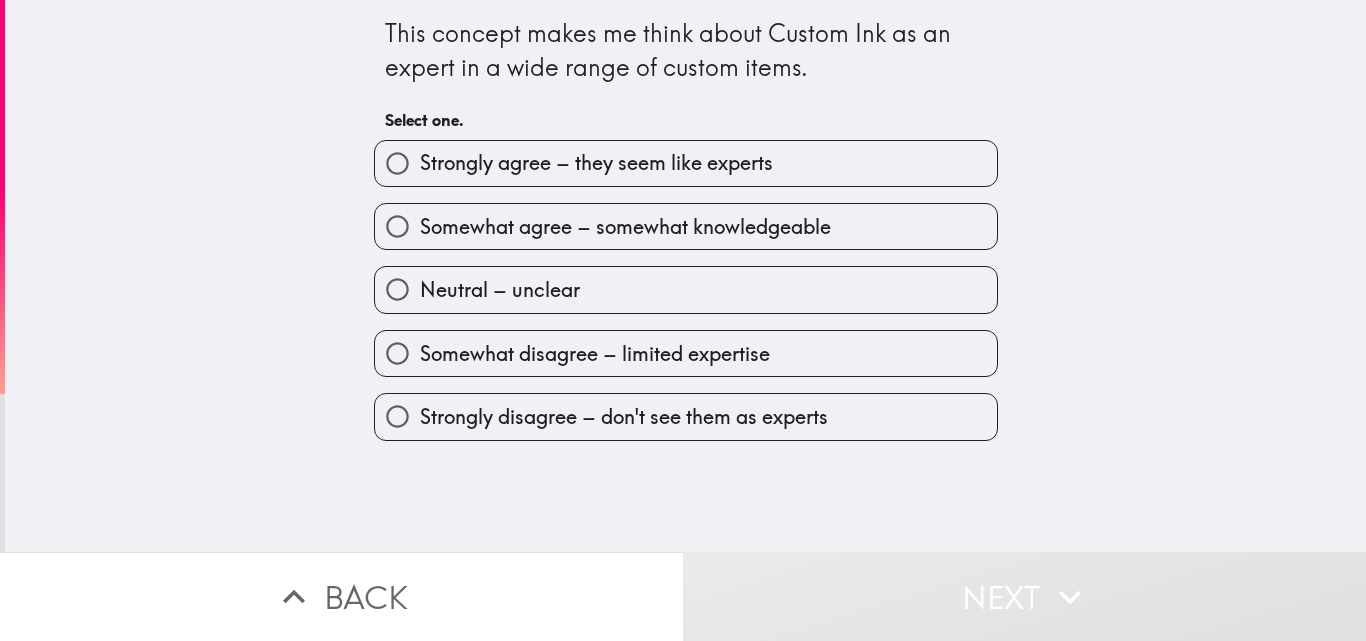 click on "Strongly agree – they seem like experts" at bounding box center (596, 163) 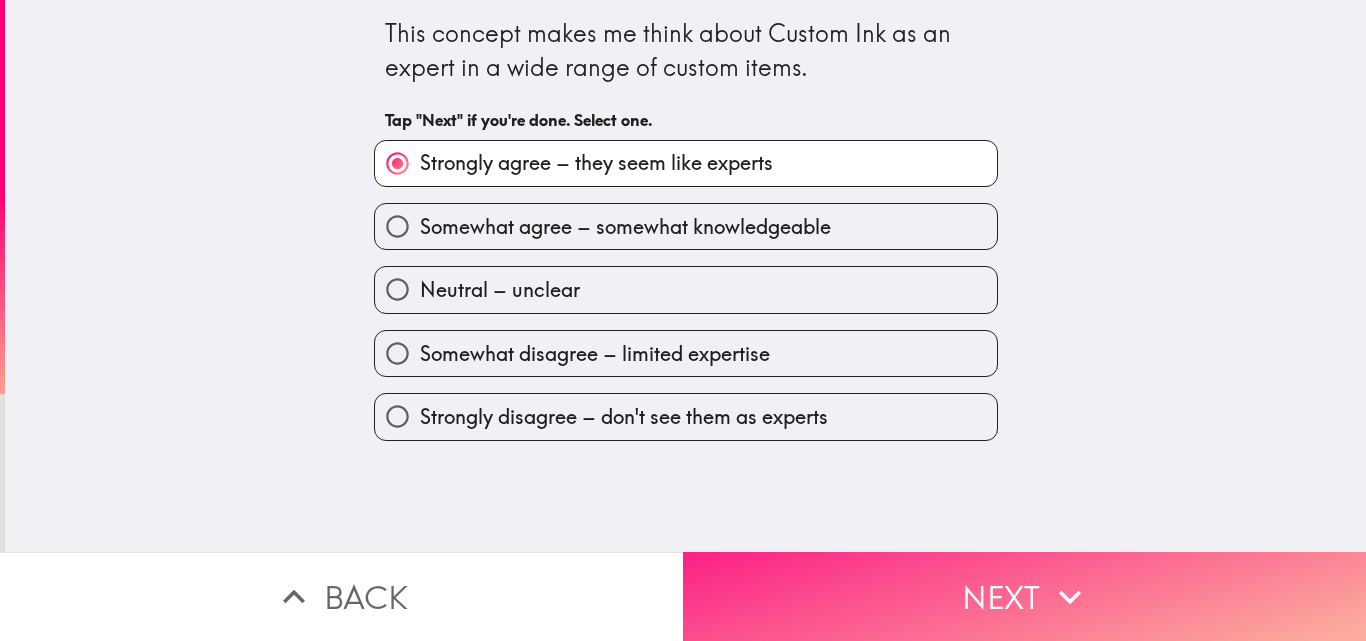 click on "Next" at bounding box center [1024, 596] 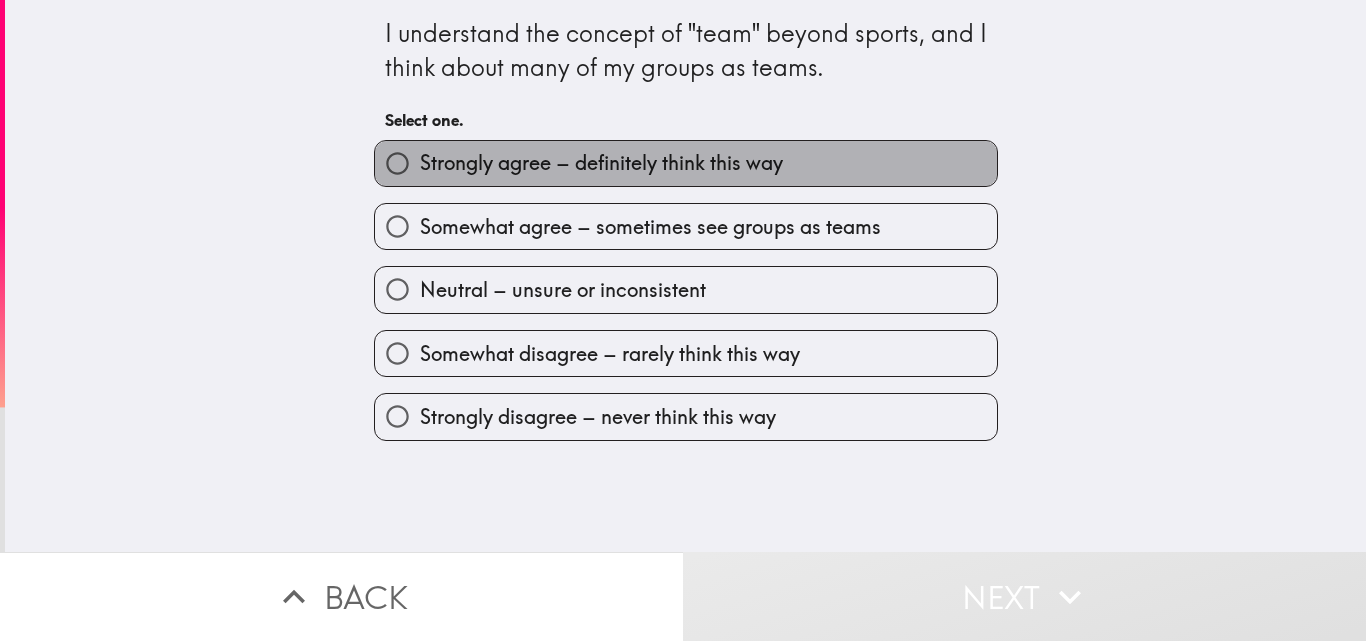 click on "Strongly agree – definitely think this way" at bounding box center [601, 163] 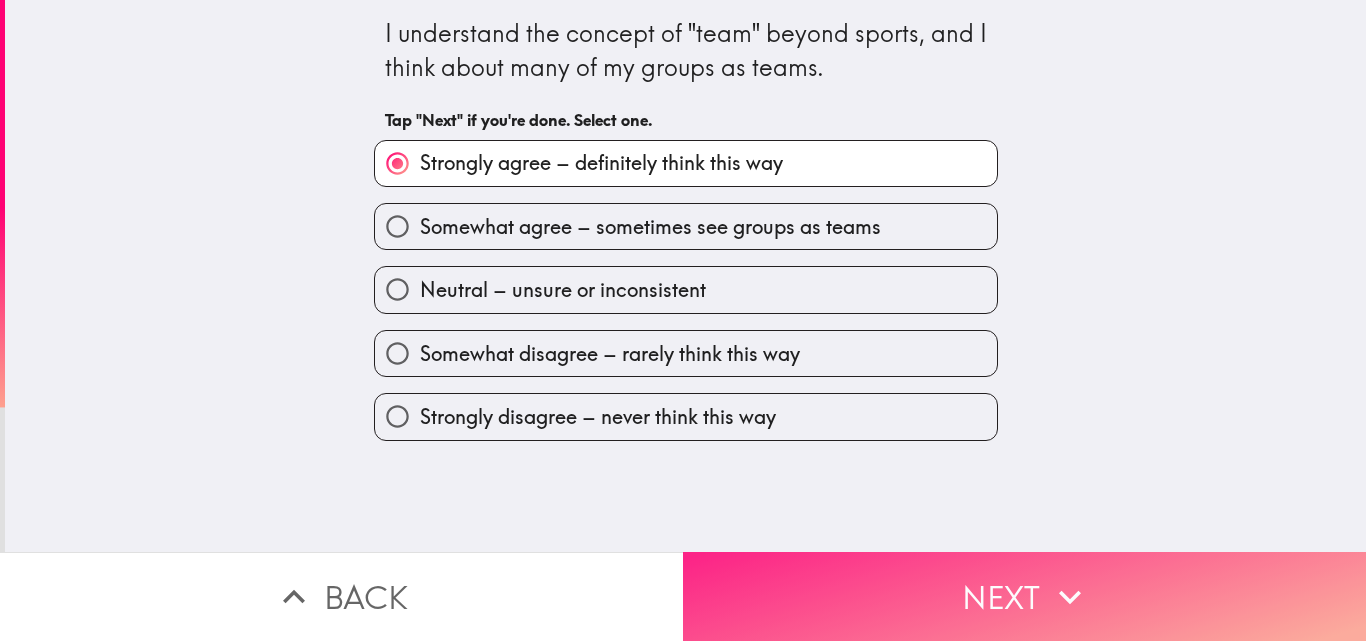 click on "Next" at bounding box center (1024, 596) 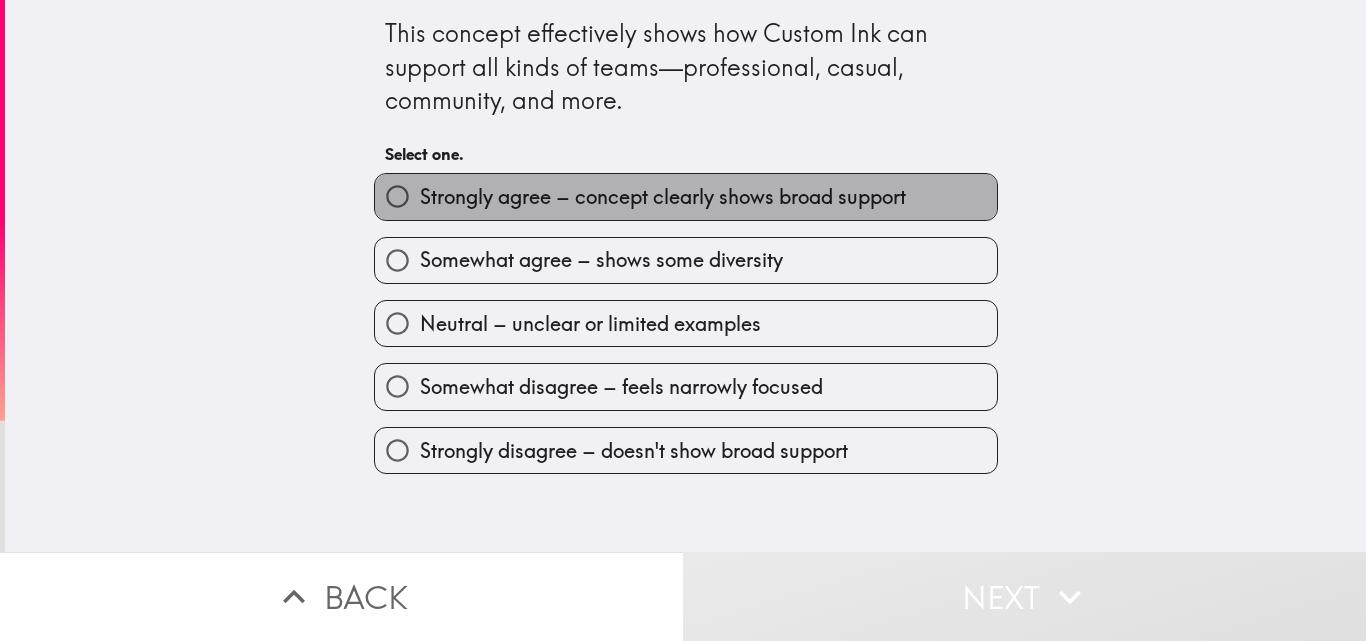 click on "Strongly agree – concept clearly shows broad support" at bounding box center [663, 197] 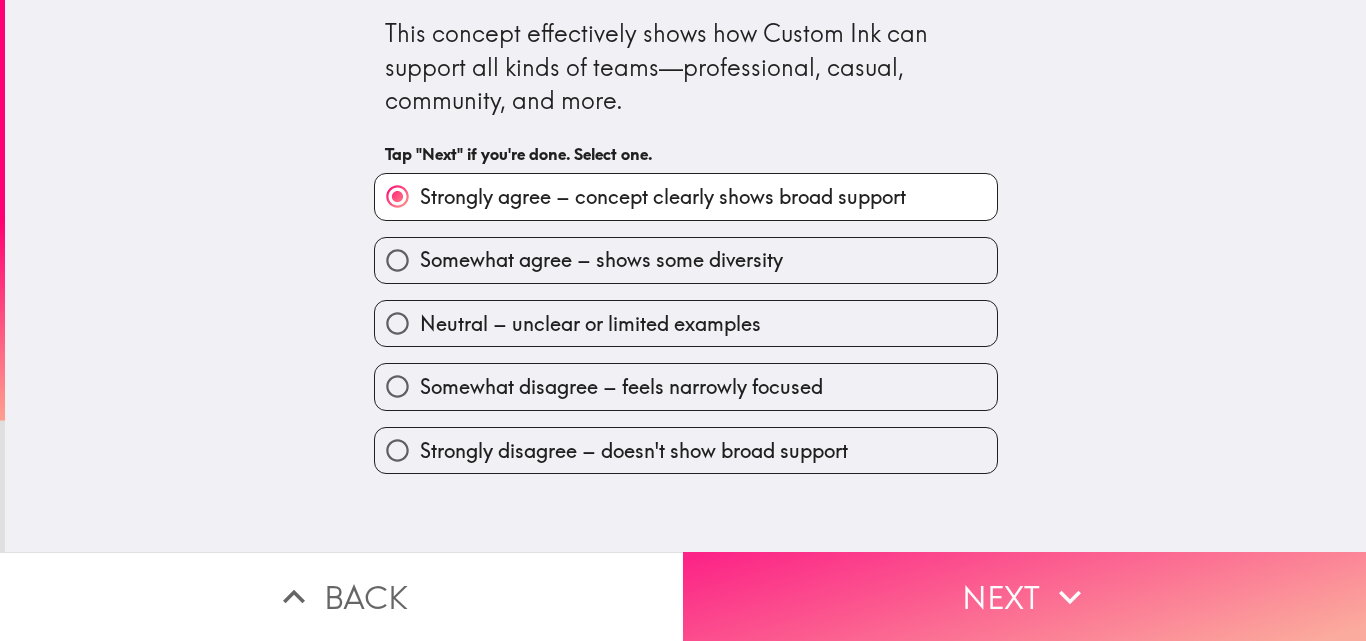 click on "Next" at bounding box center (1024, 596) 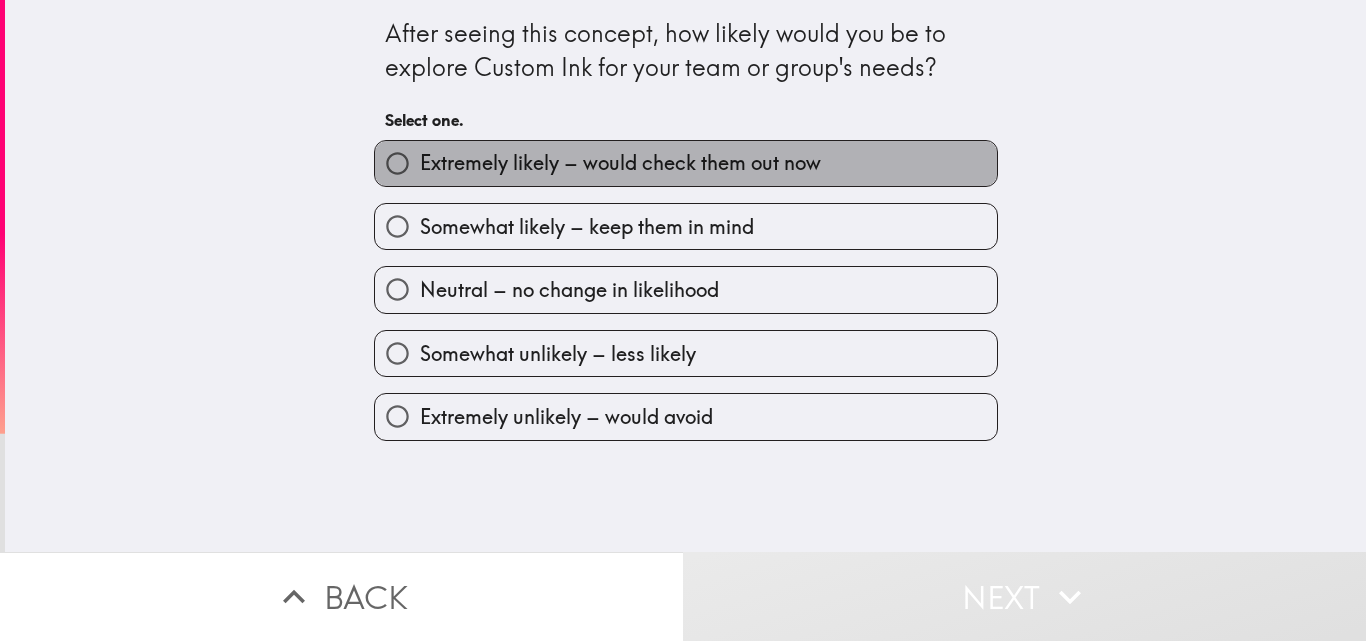 click on "Extremely likely – would check them out now" at bounding box center (686, 163) 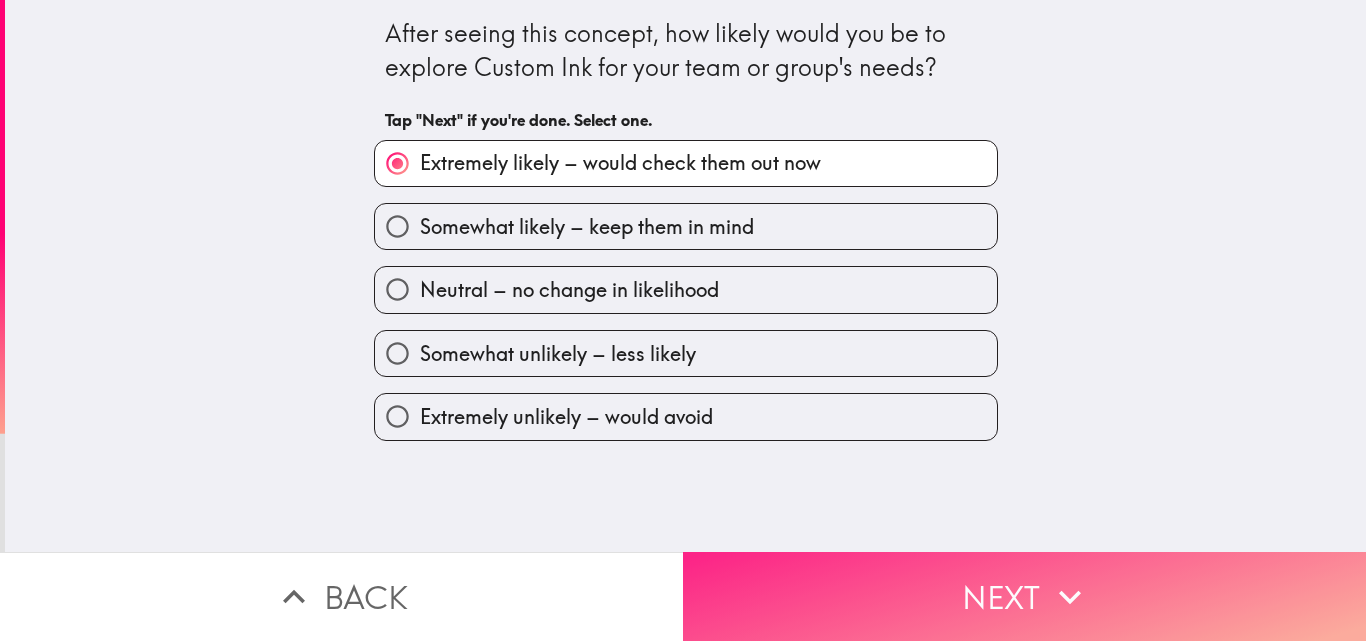 click on "Next" at bounding box center (1024, 596) 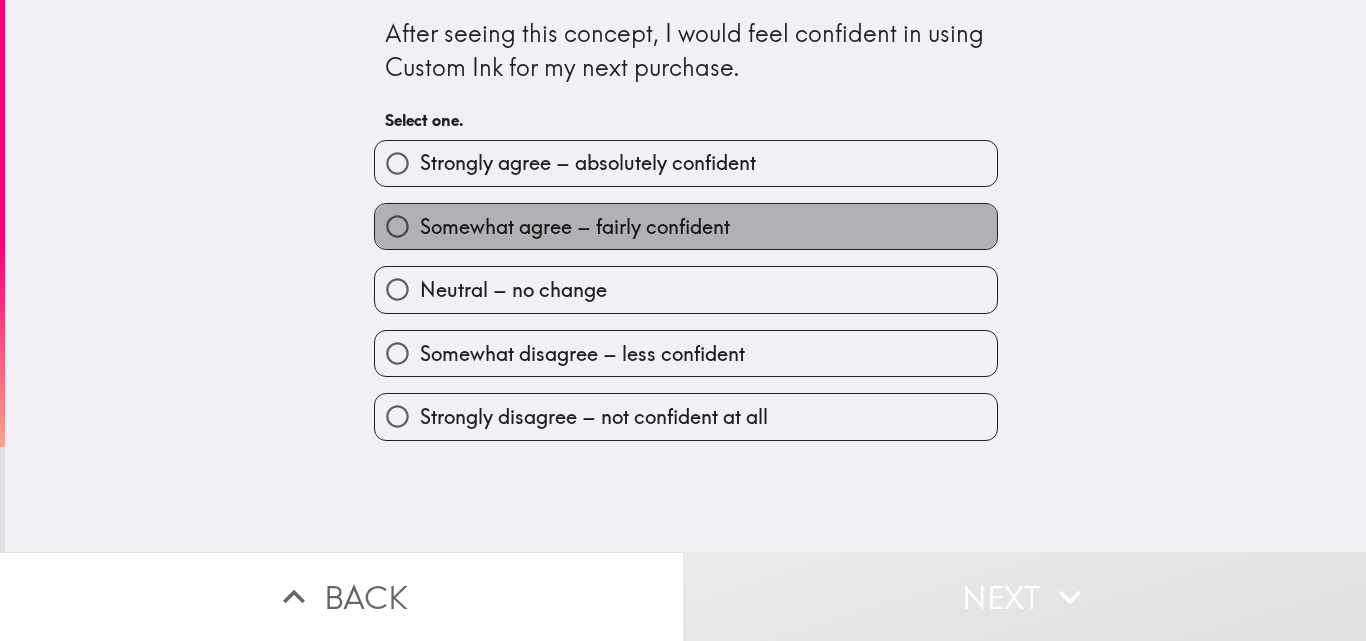 click on "Somewhat agree – fairly confident" at bounding box center (686, 226) 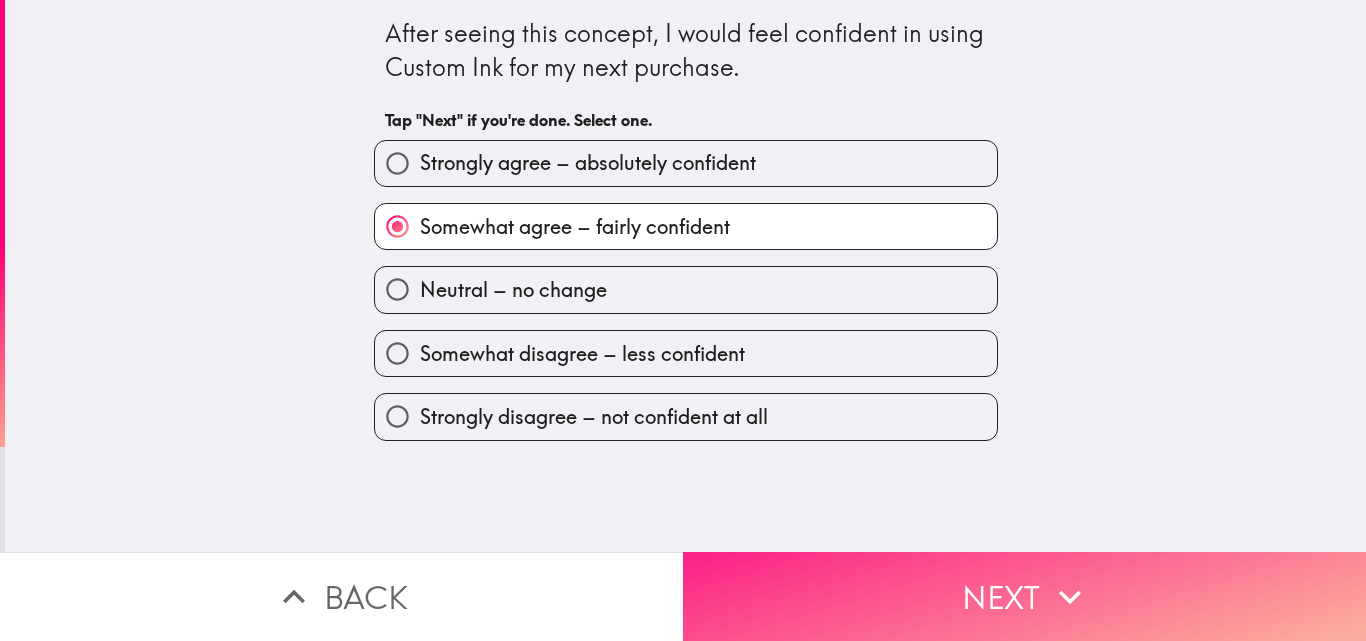 click on "Next" at bounding box center (1024, 596) 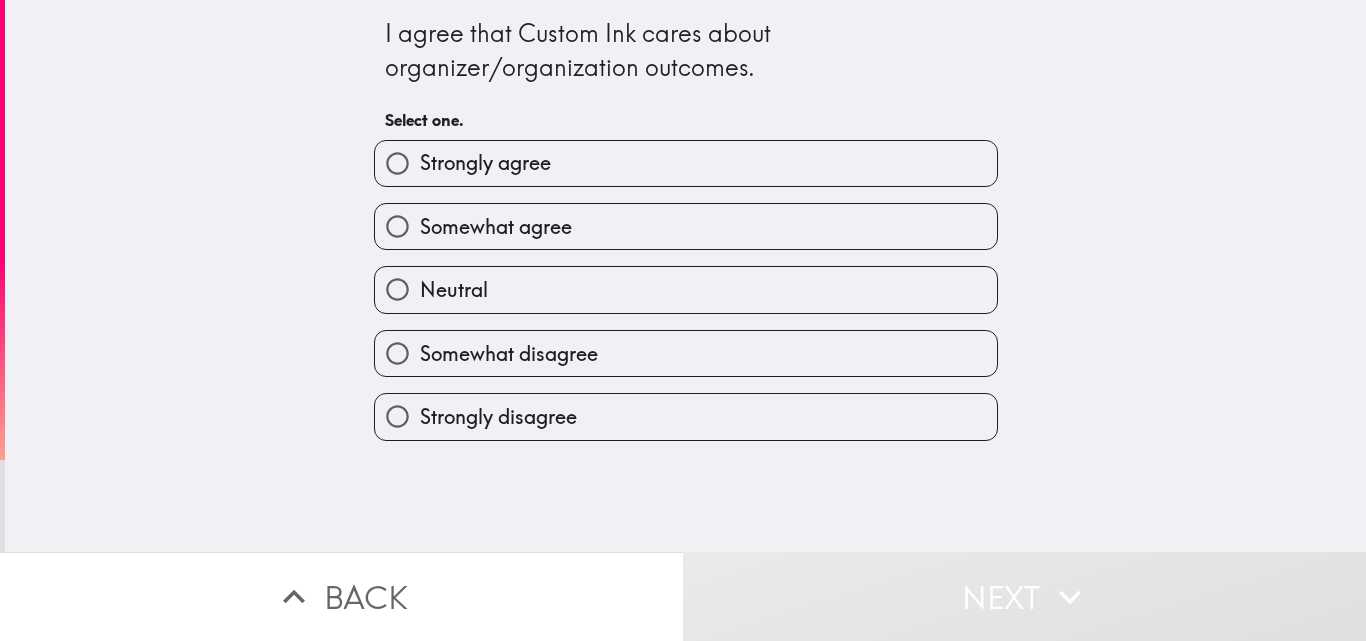 click on "Strongly agree" at bounding box center (686, 163) 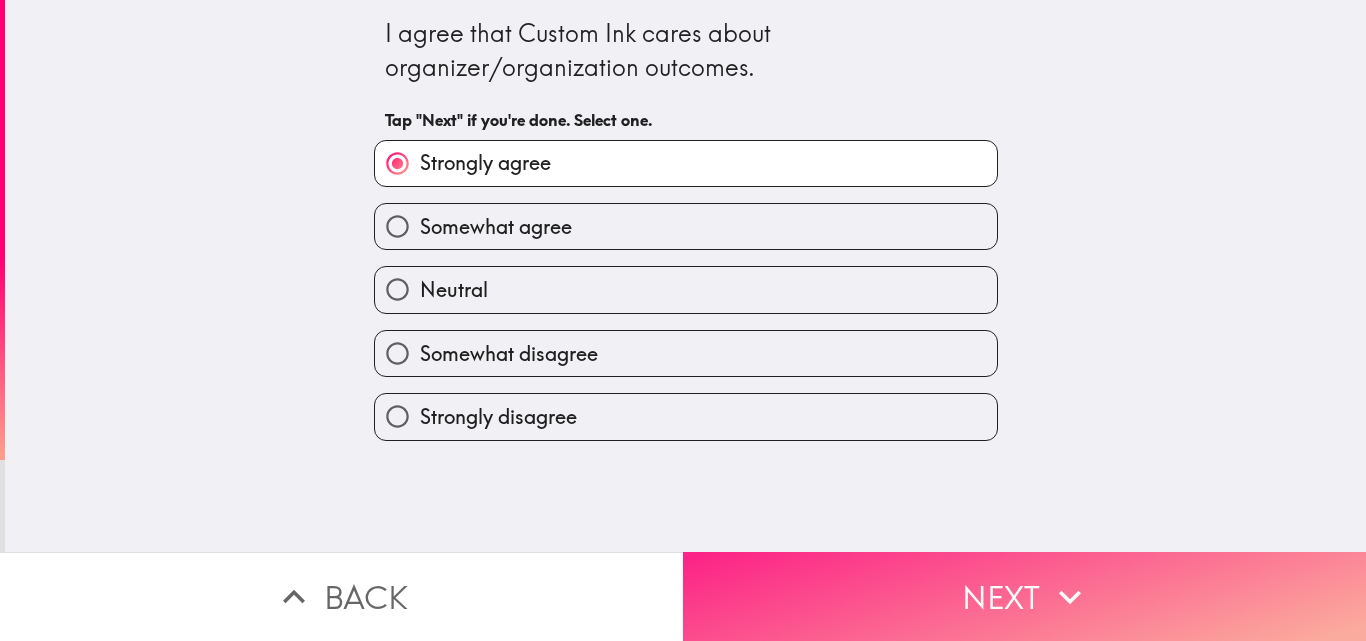 click on "Next" at bounding box center (1024, 596) 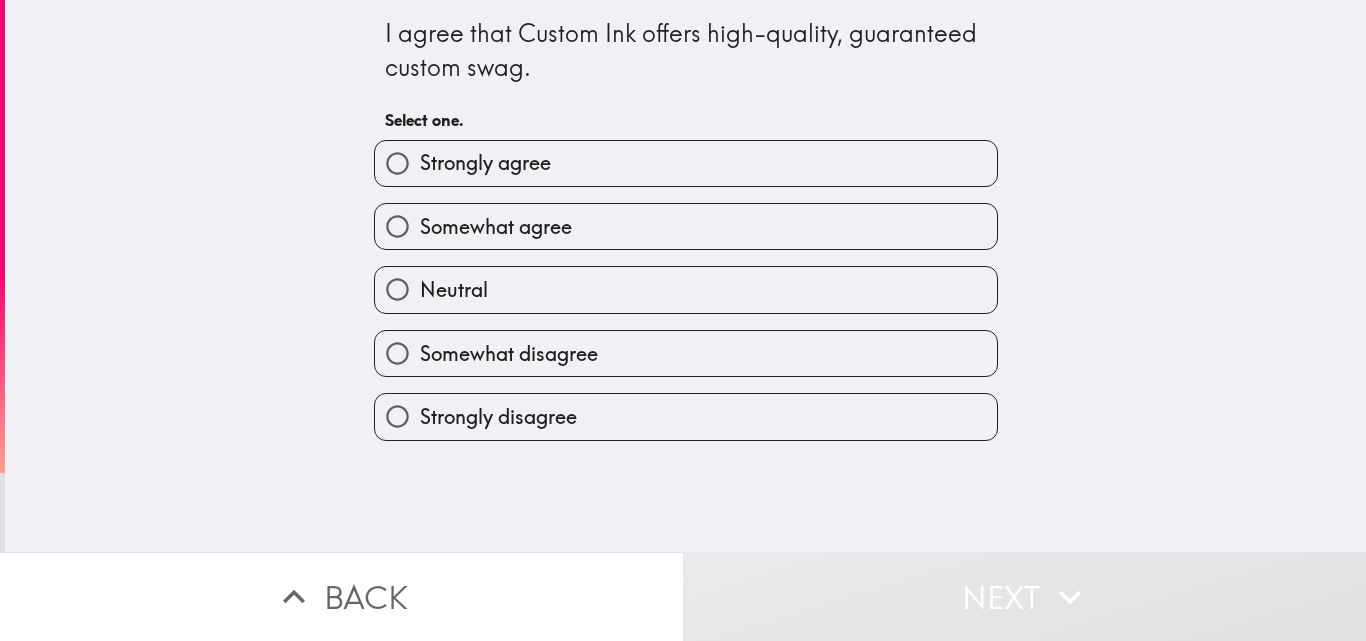 drag, startPoint x: 508, startPoint y: 203, endPoint x: 685, endPoint y: 338, distance: 222.60728 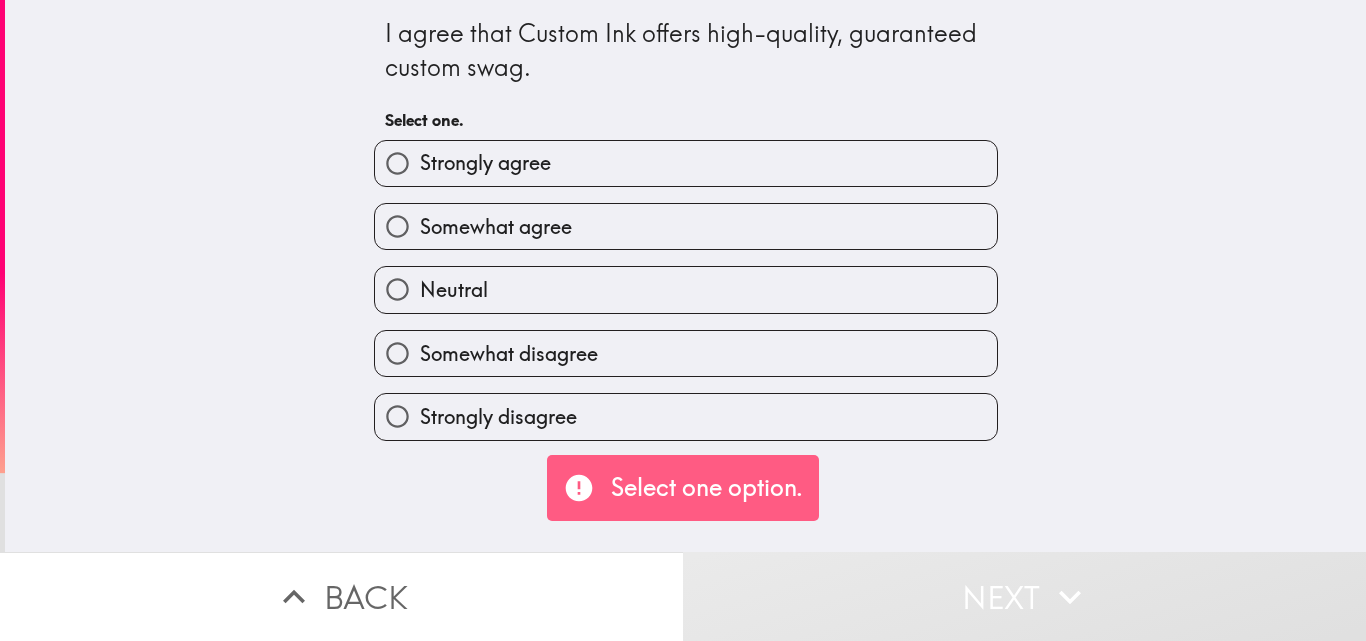 click on "Somewhat agree" at bounding box center (496, 227) 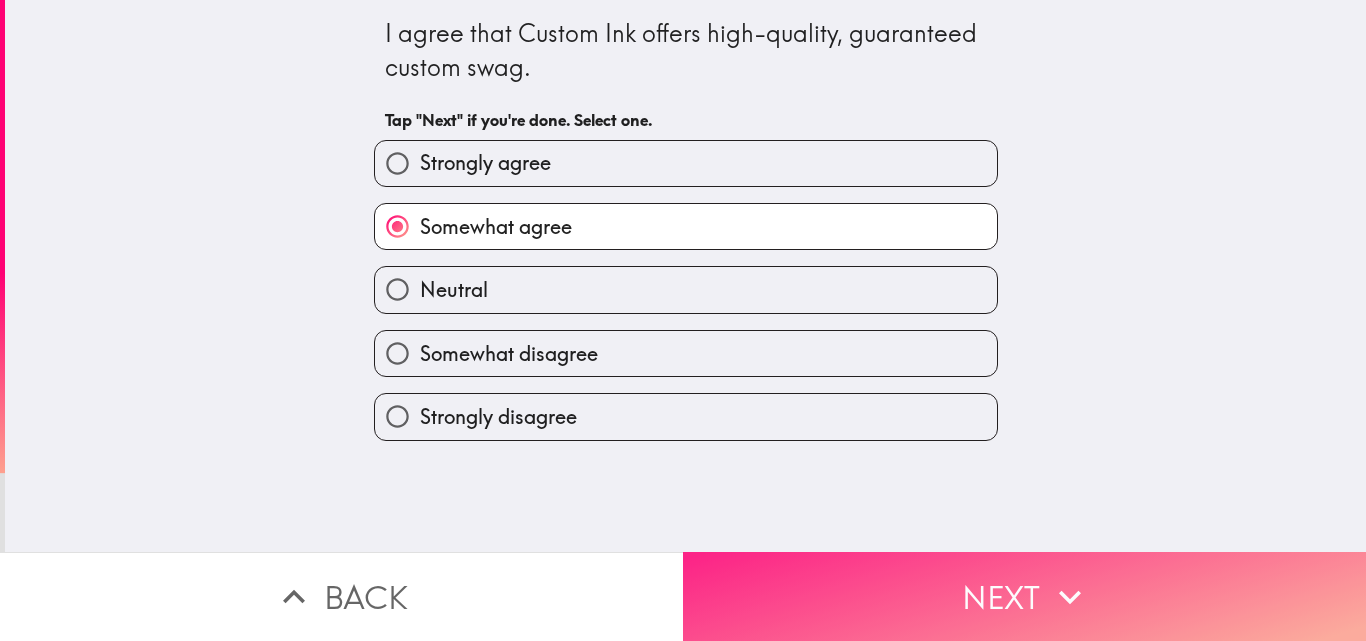 click on "Next" at bounding box center (1024, 596) 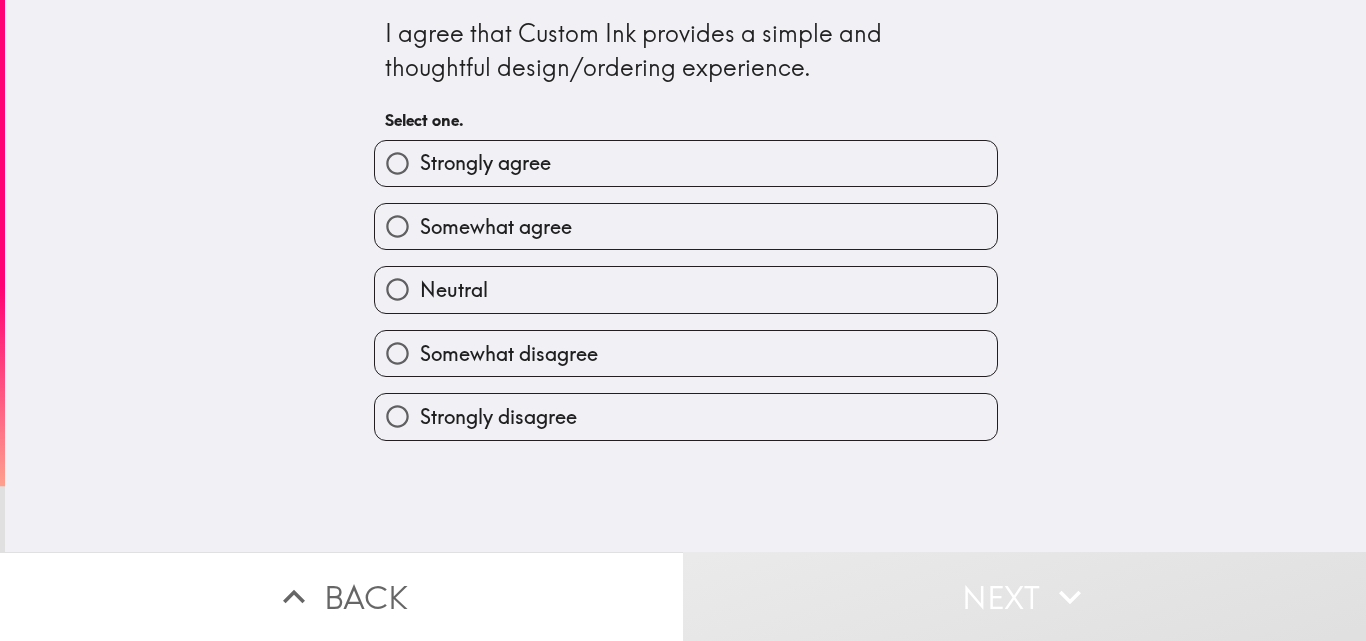 drag, startPoint x: 553, startPoint y: 151, endPoint x: 581, endPoint y: 205, distance: 60.827625 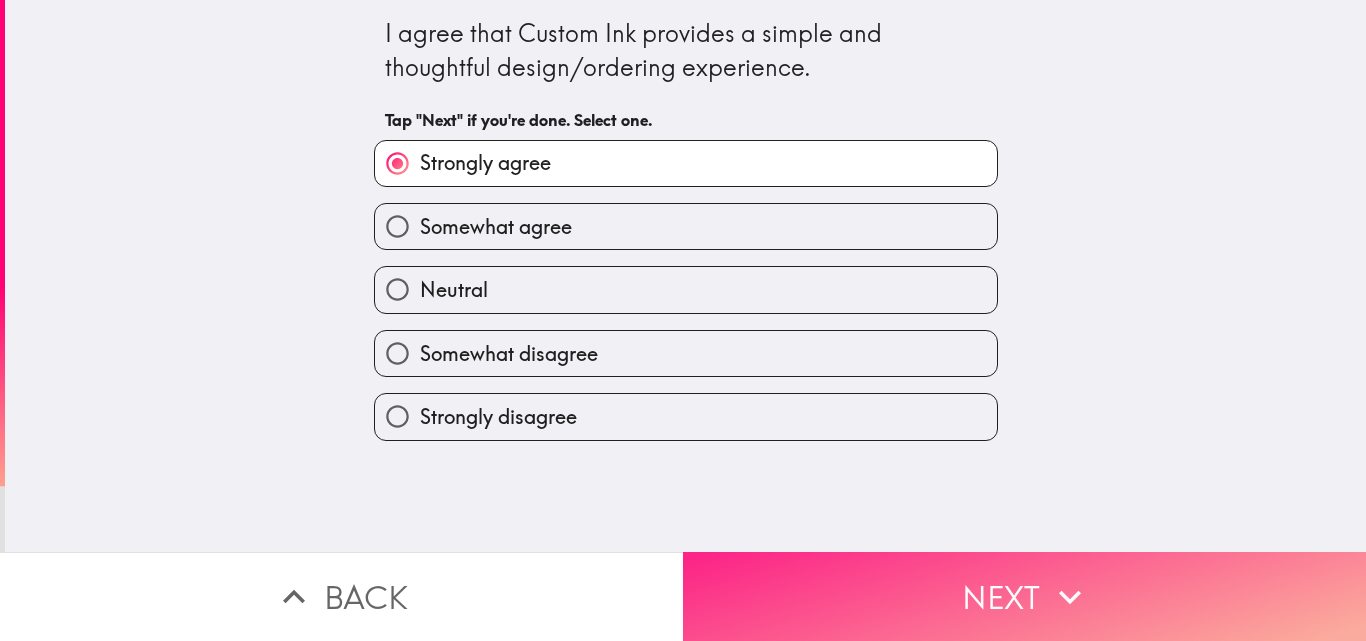 click on "Next" at bounding box center (1024, 596) 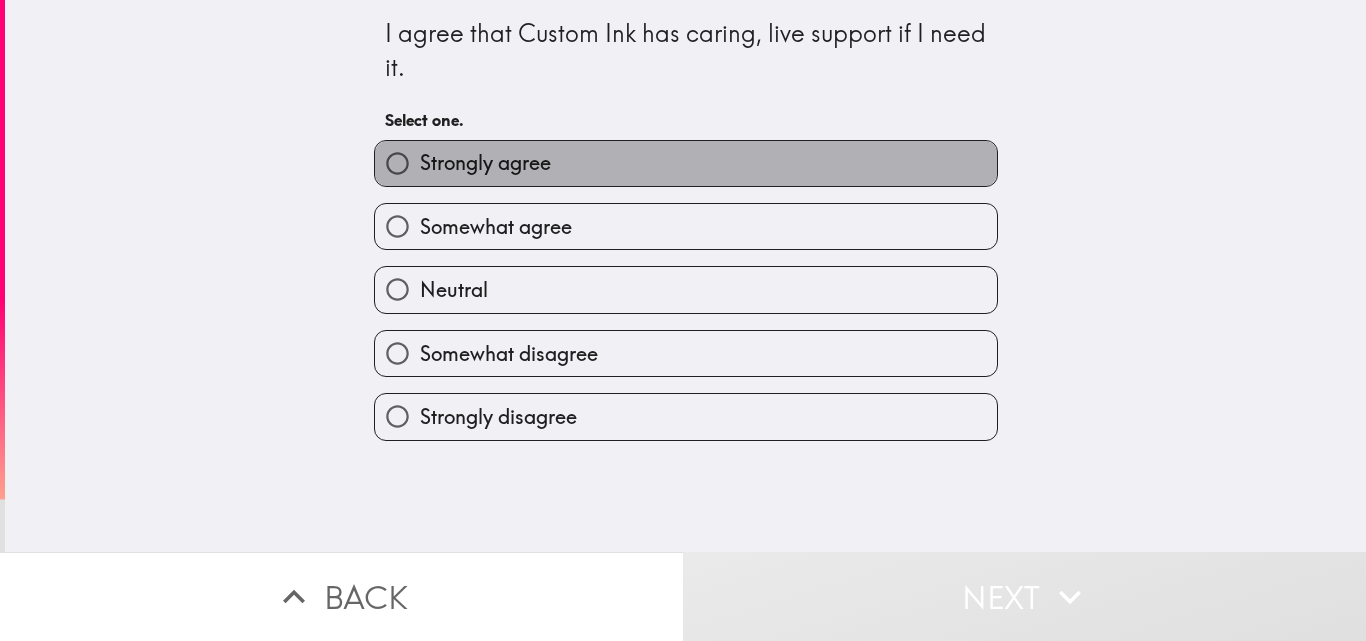 click on "Strongly agree" at bounding box center (686, 163) 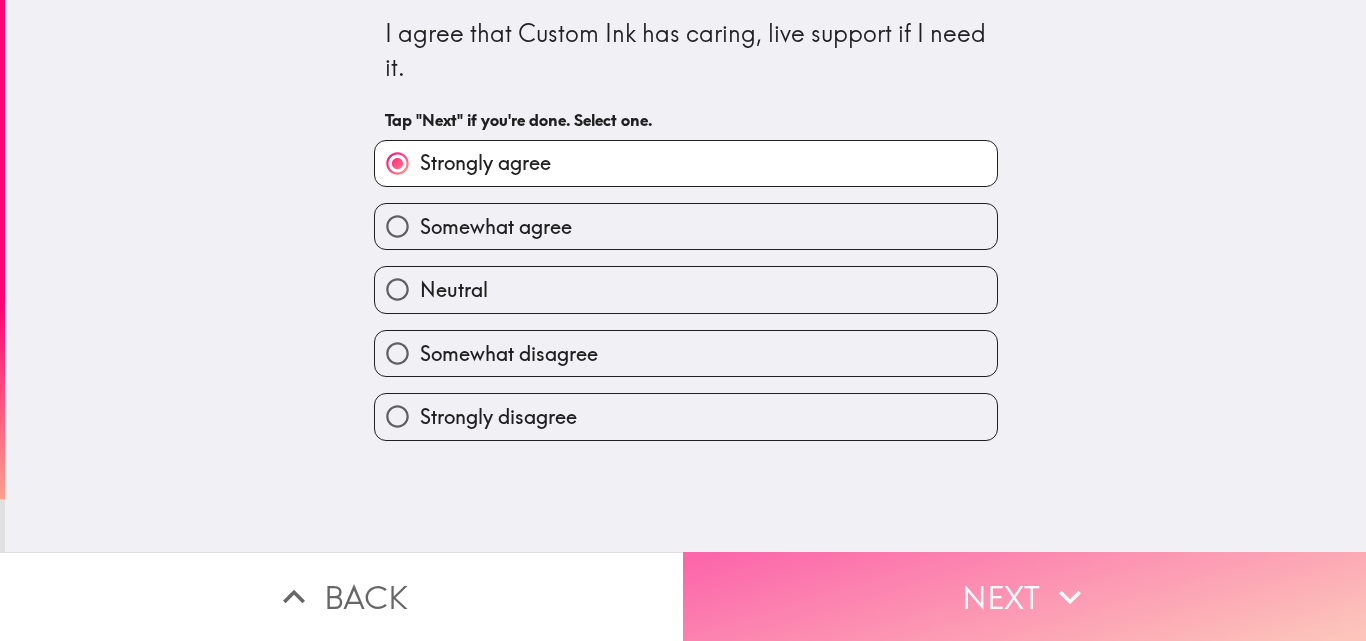click on "Next" at bounding box center (1024, 596) 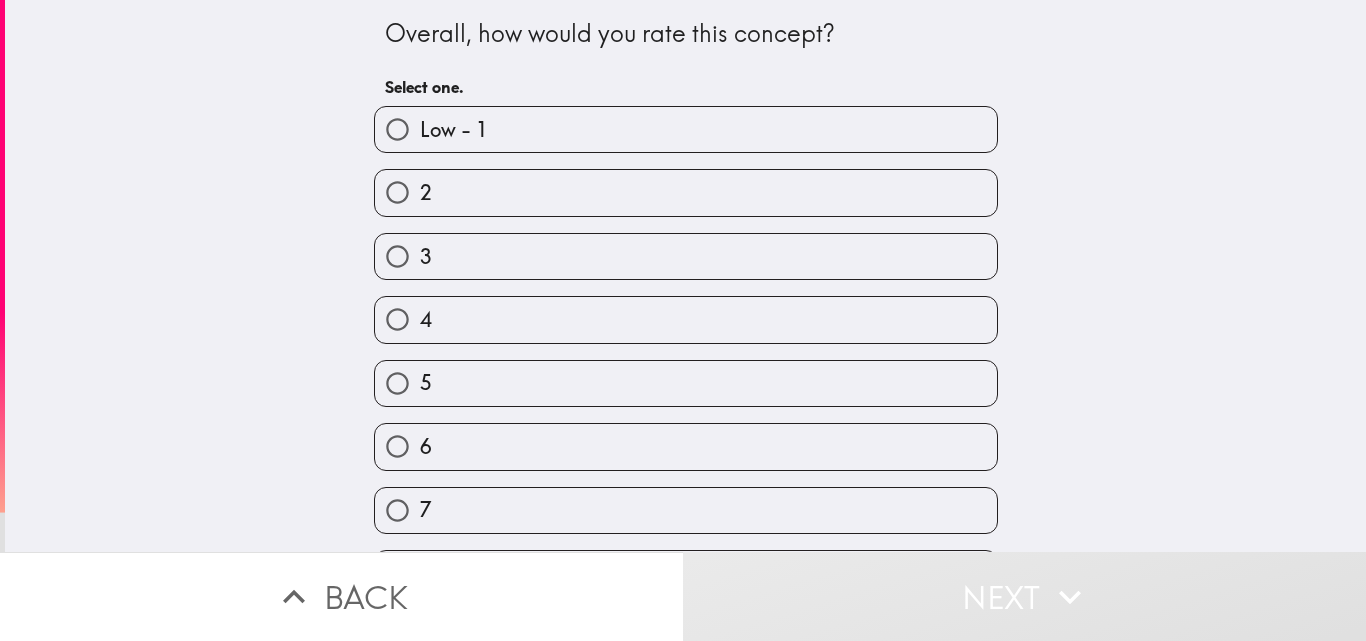 scroll, scrollTop: 187, scrollLeft: 0, axis: vertical 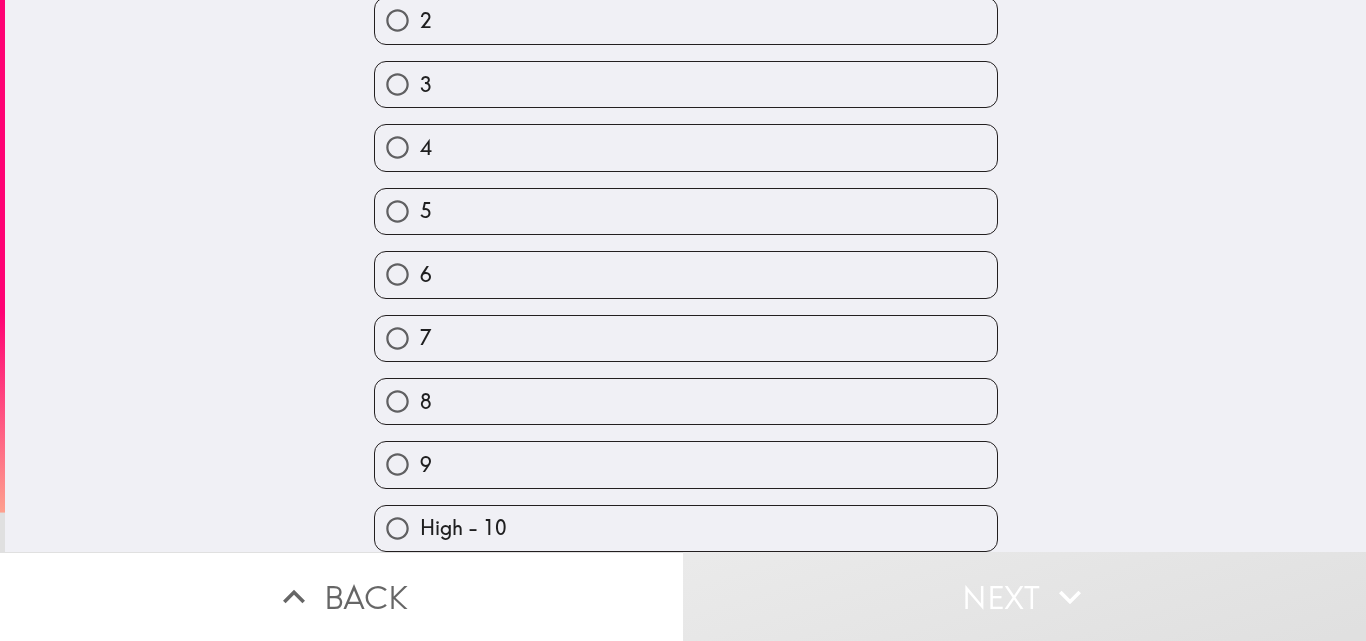 drag, startPoint x: 554, startPoint y: 516, endPoint x: 619, endPoint y: 513, distance: 65.06919 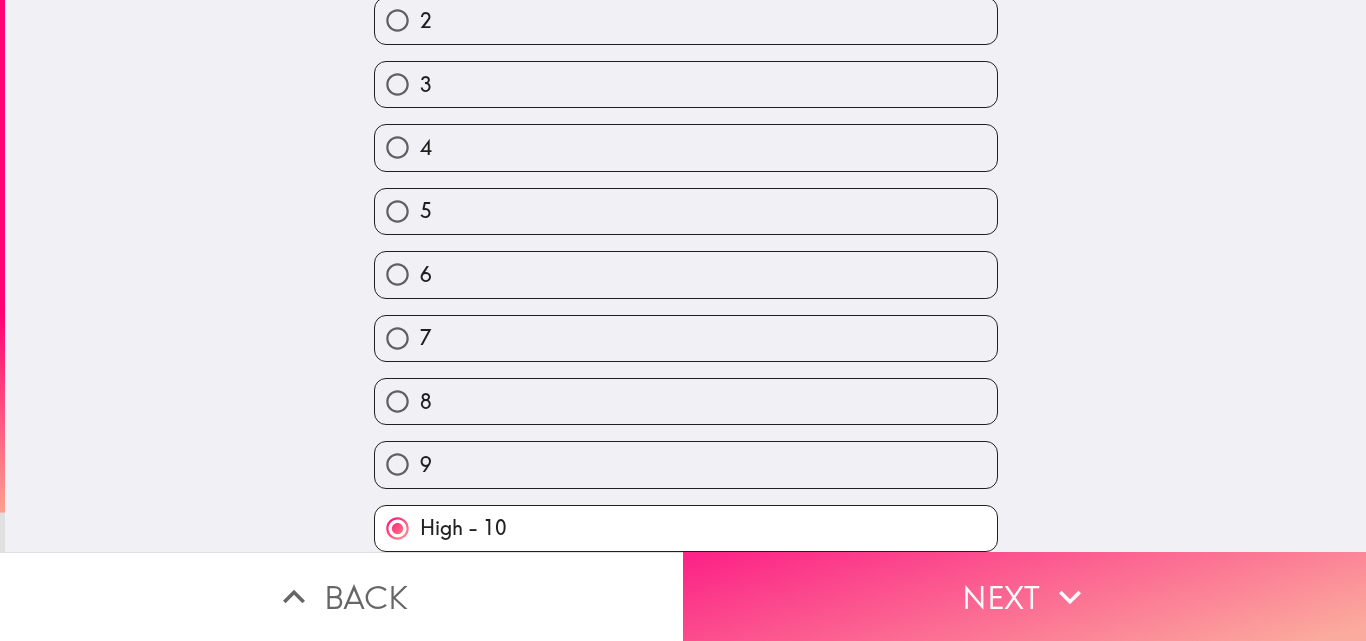 click on "Next" at bounding box center (1024, 596) 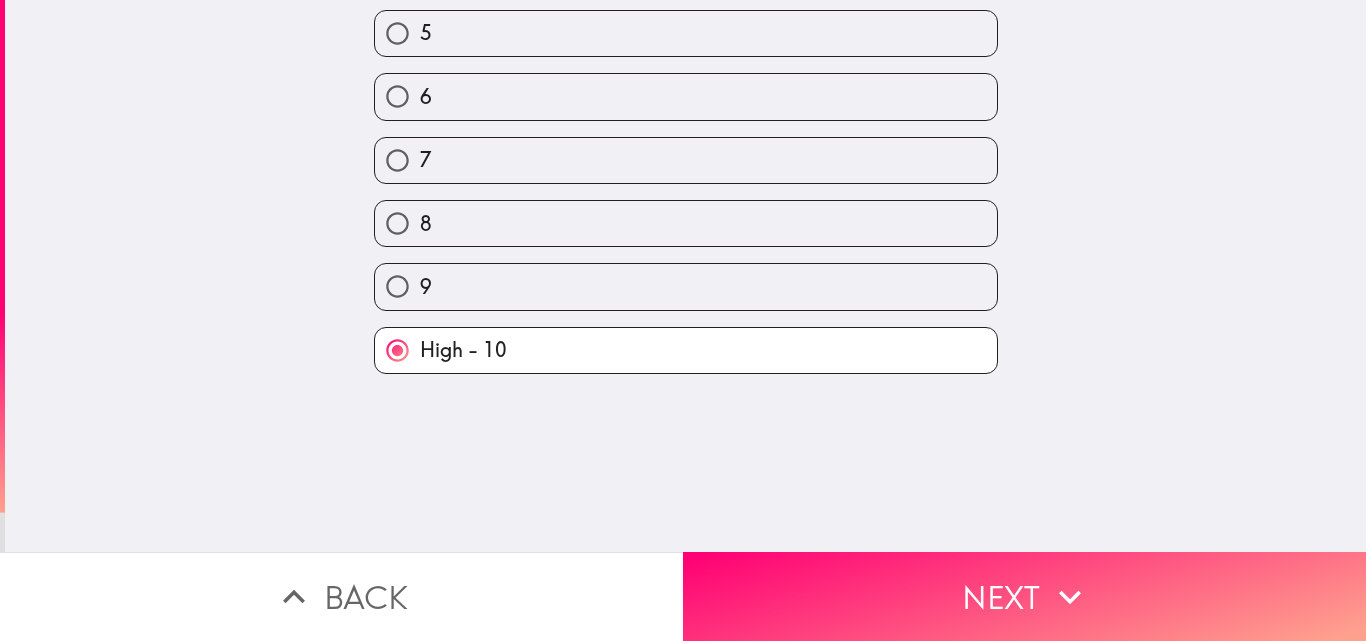 scroll, scrollTop: 0, scrollLeft: 0, axis: both 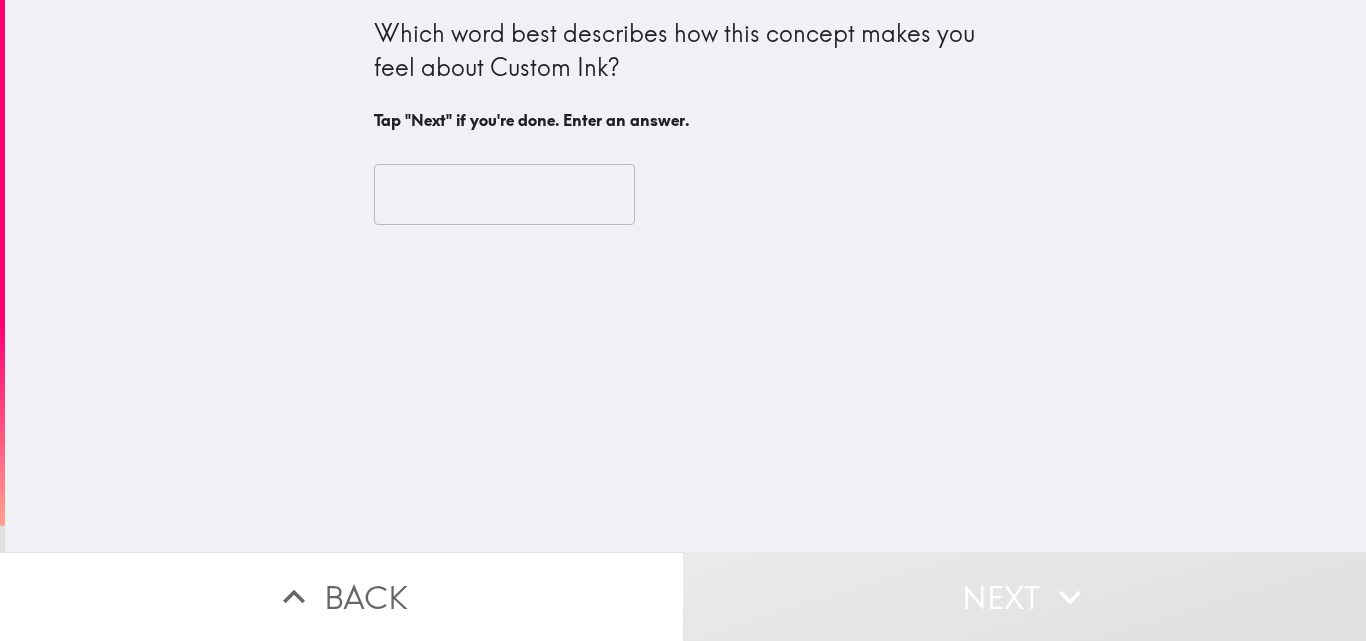 click on "Which word best describes how this concept makes you feel about Custom Ink?" at bounding box center (686, 50) 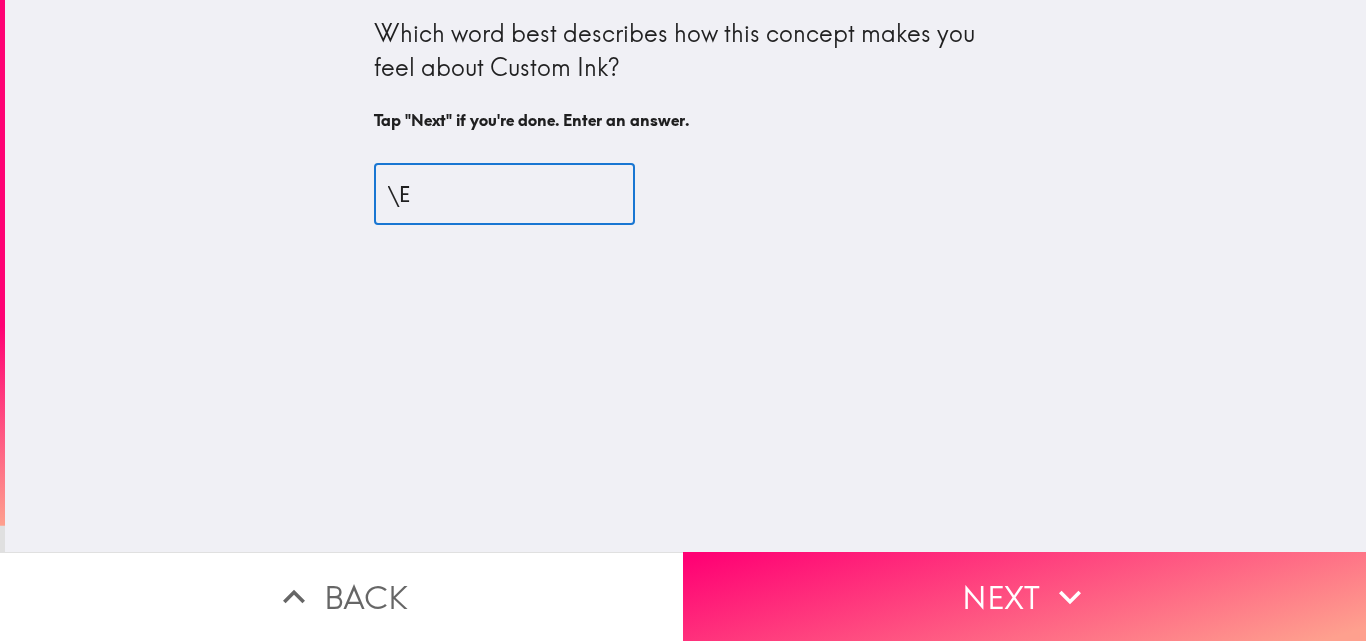 type on "\" 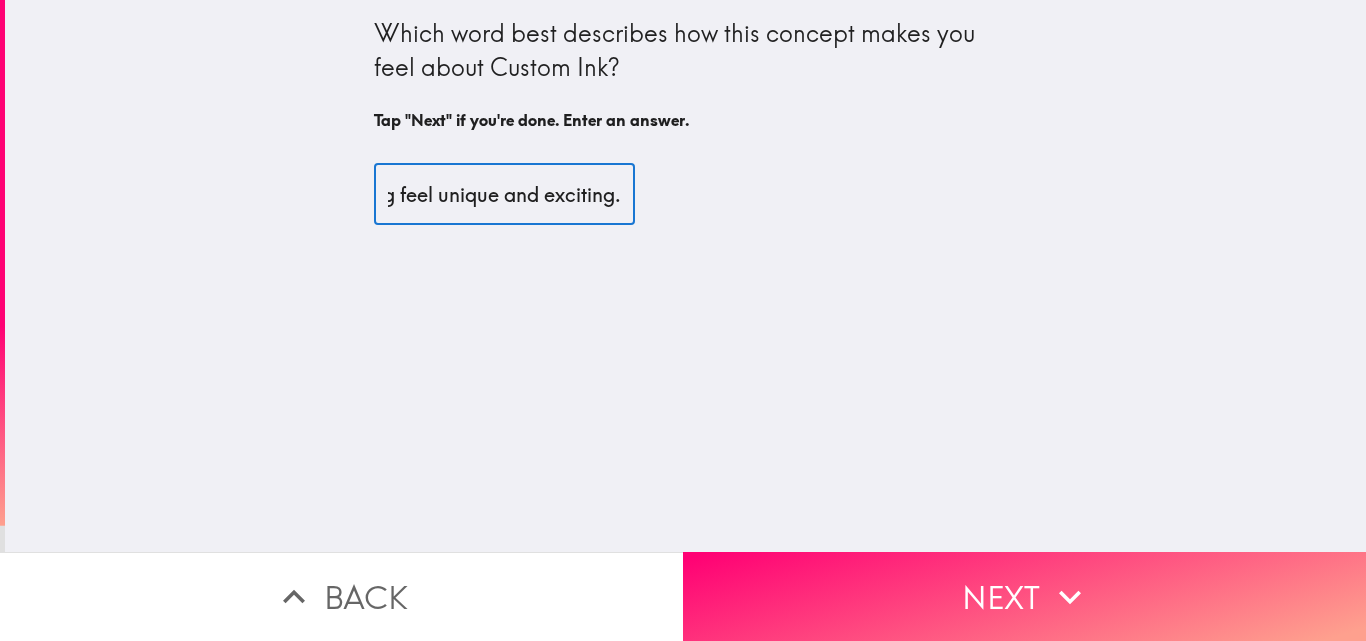 scroll, scrollTop: 0, scrollLeft: 788, axis: horizontal 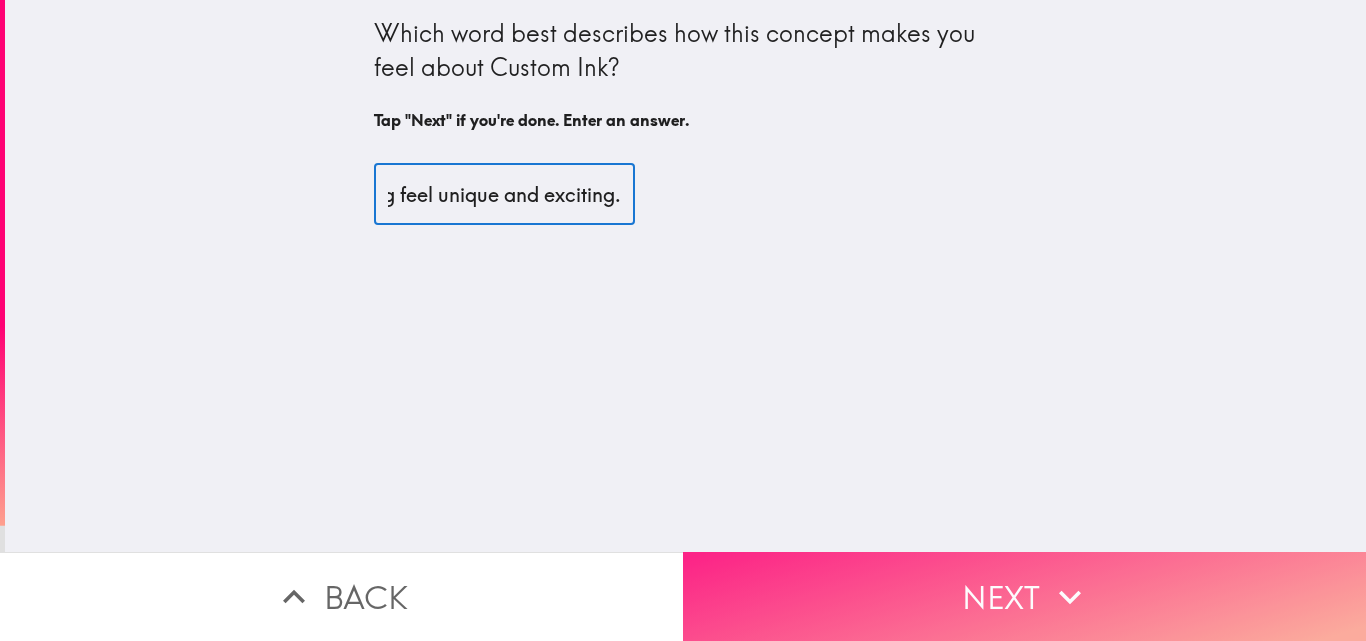 type on "Empowered, custom link's creative freedom and personalized designs make branding feel unique and exciting." 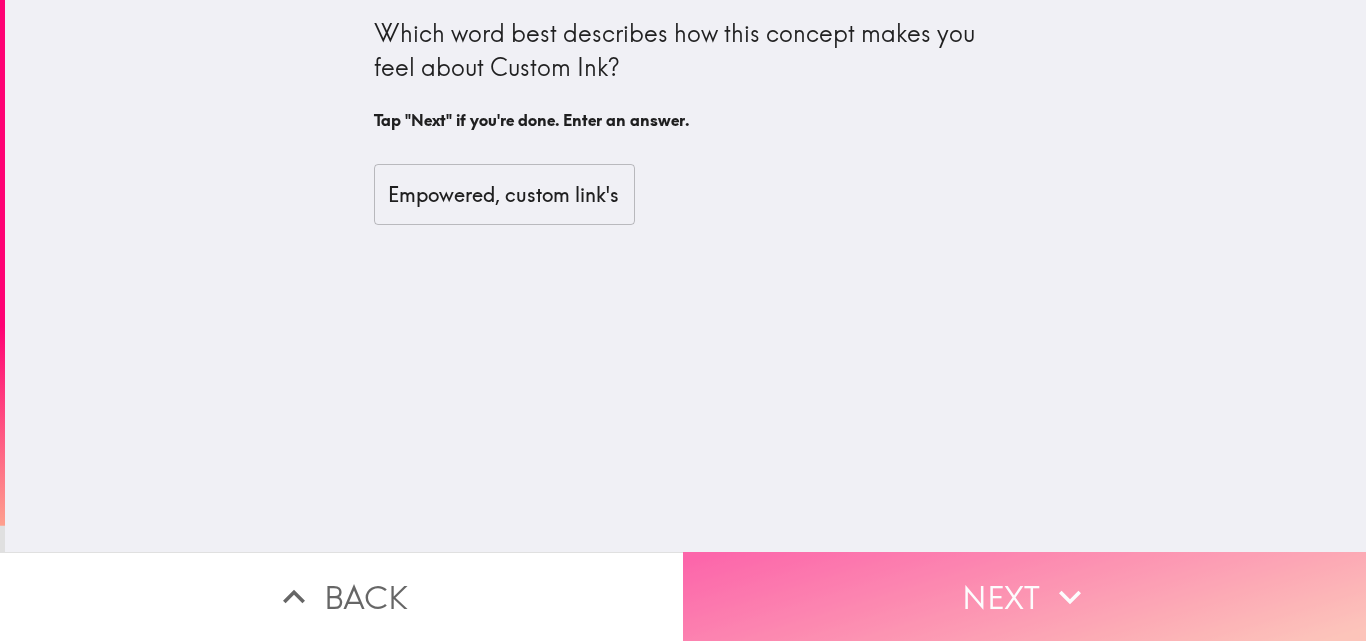 click on "Next" at bounding box center [1024, 596] 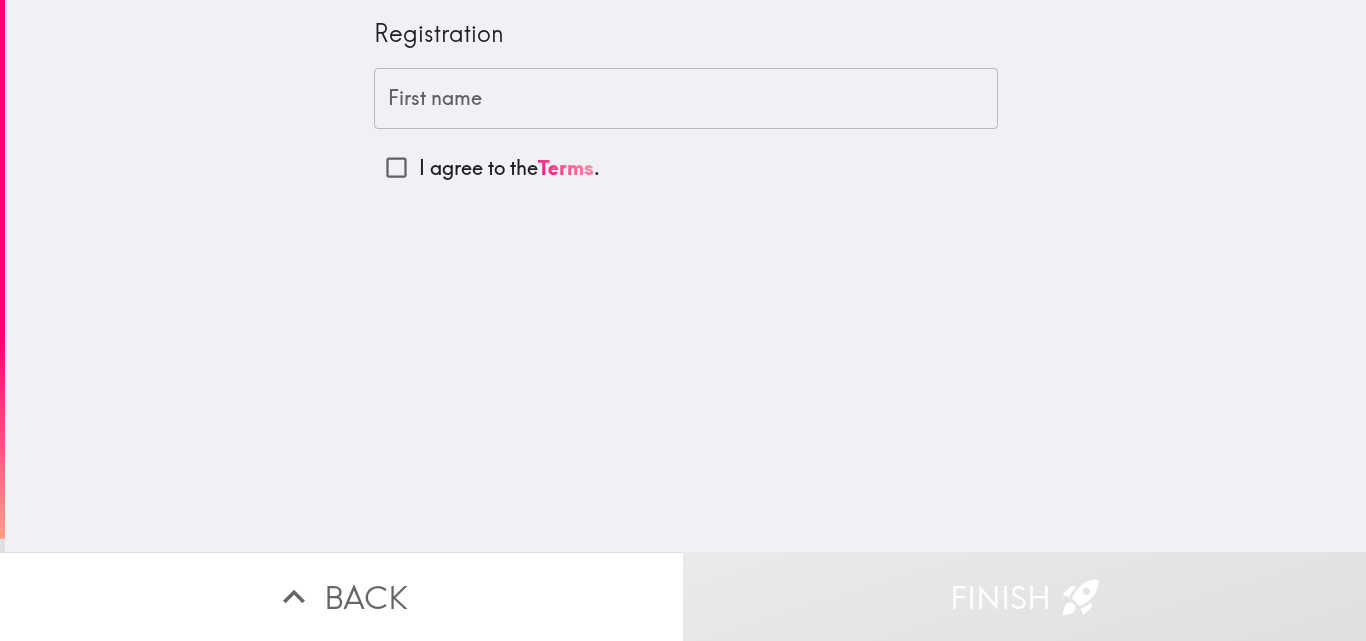 click on "First name" at bounding box center [686, 99] 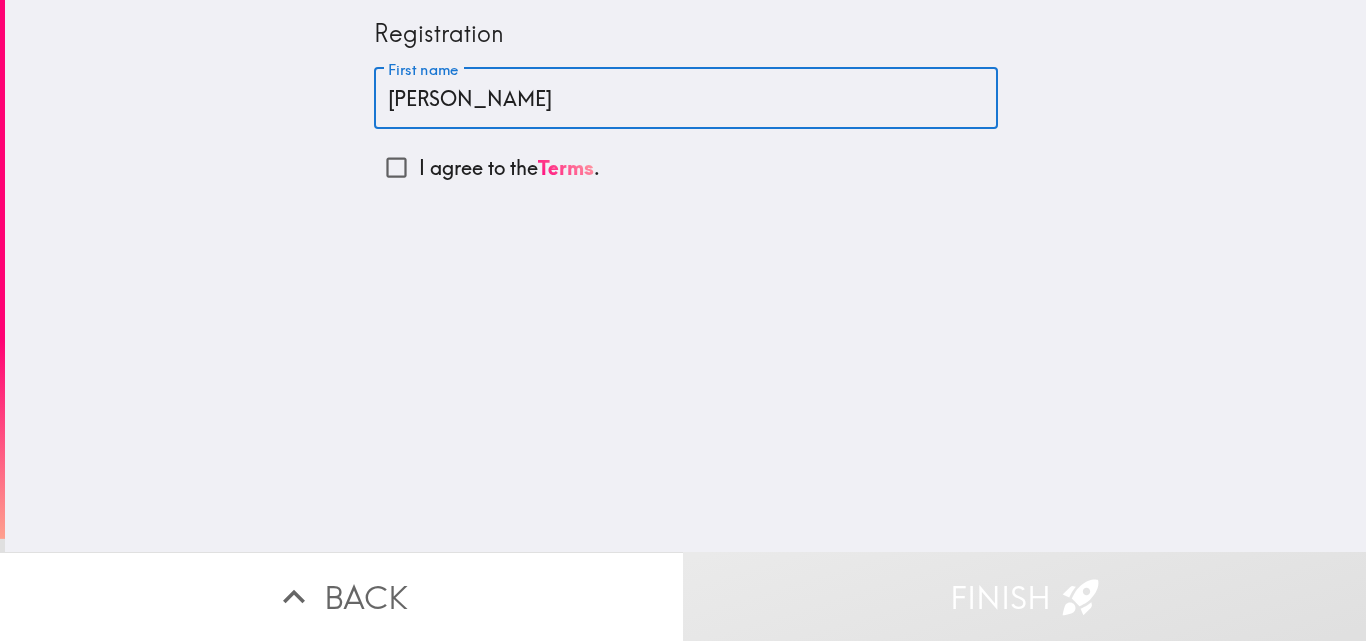 type on "[PERSON_NAME]" 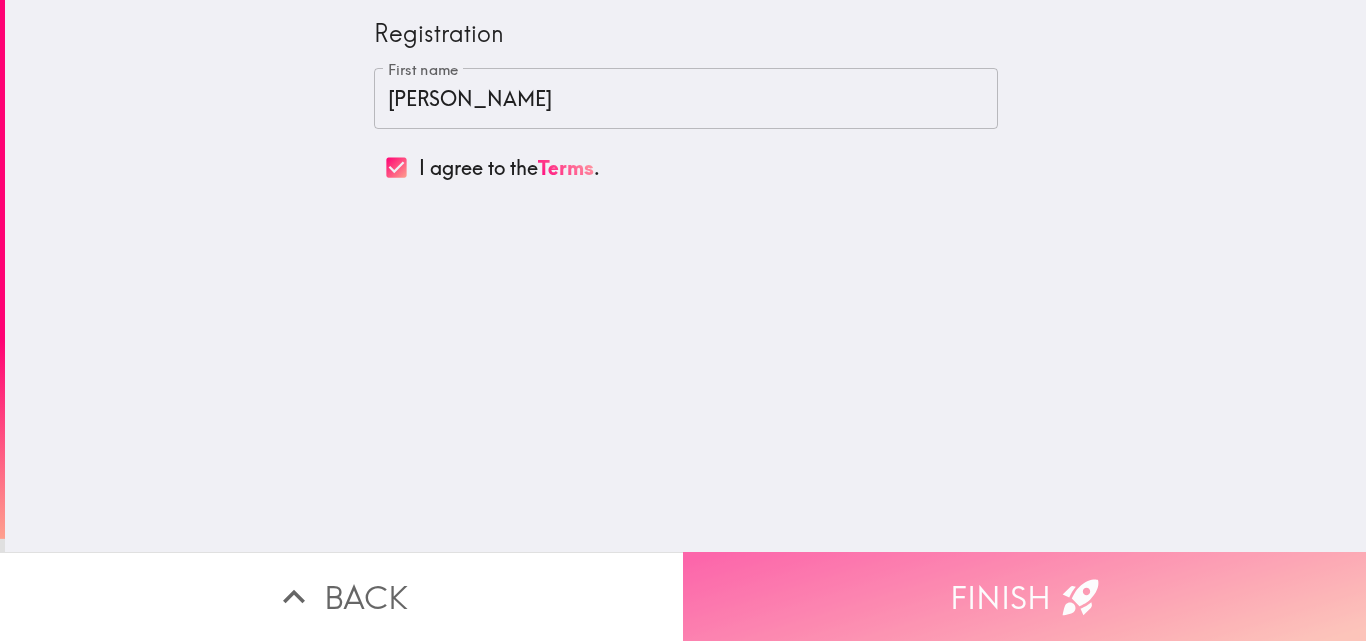drag, startPoint x: 941, startPoint y: 603, endPoint x: 726, endPoint y: 447, distance: 265.6332 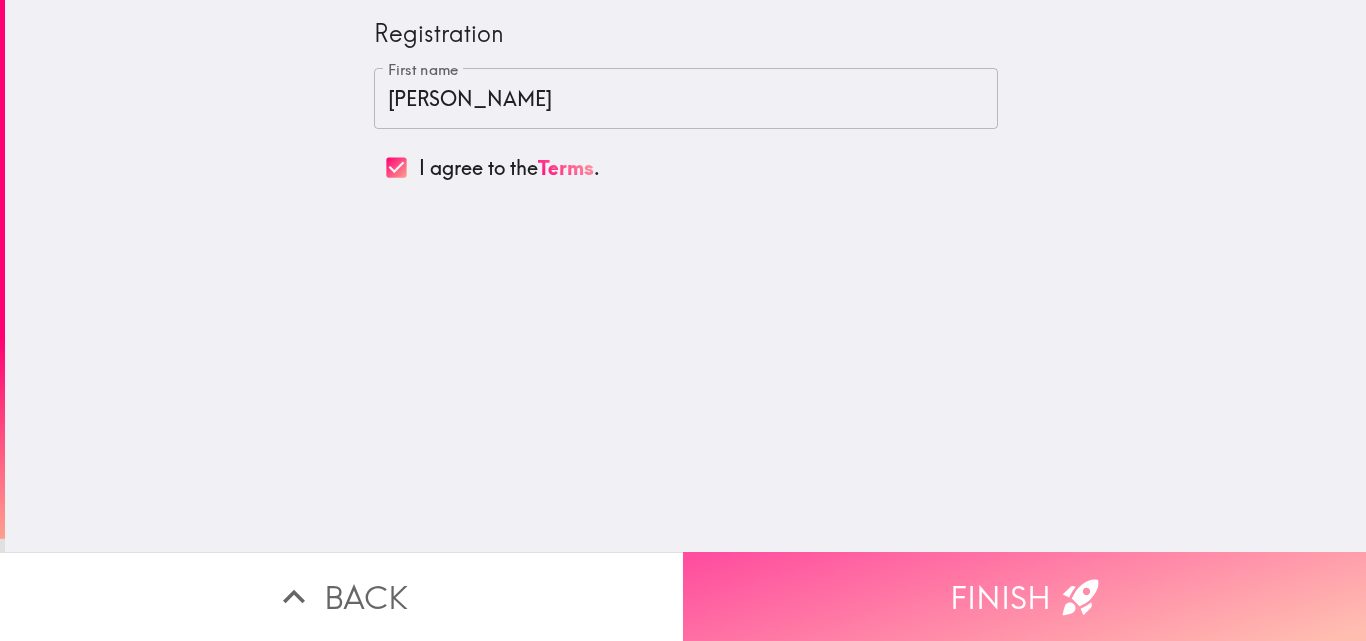 click on "Finish" at bounding box center [1024, 596] 